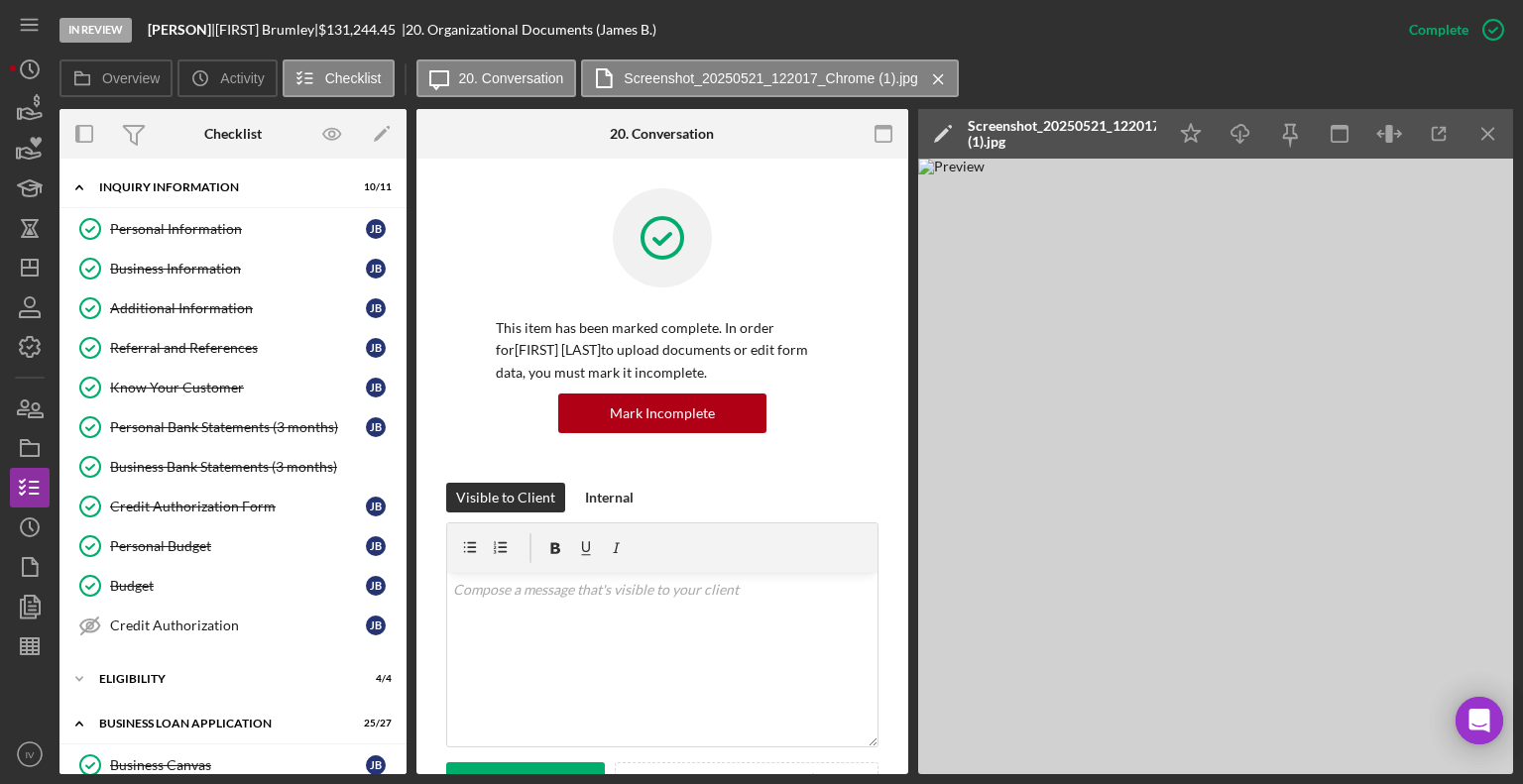 scroll, scrollTop: 0, scrollLeft: 0, axis: both 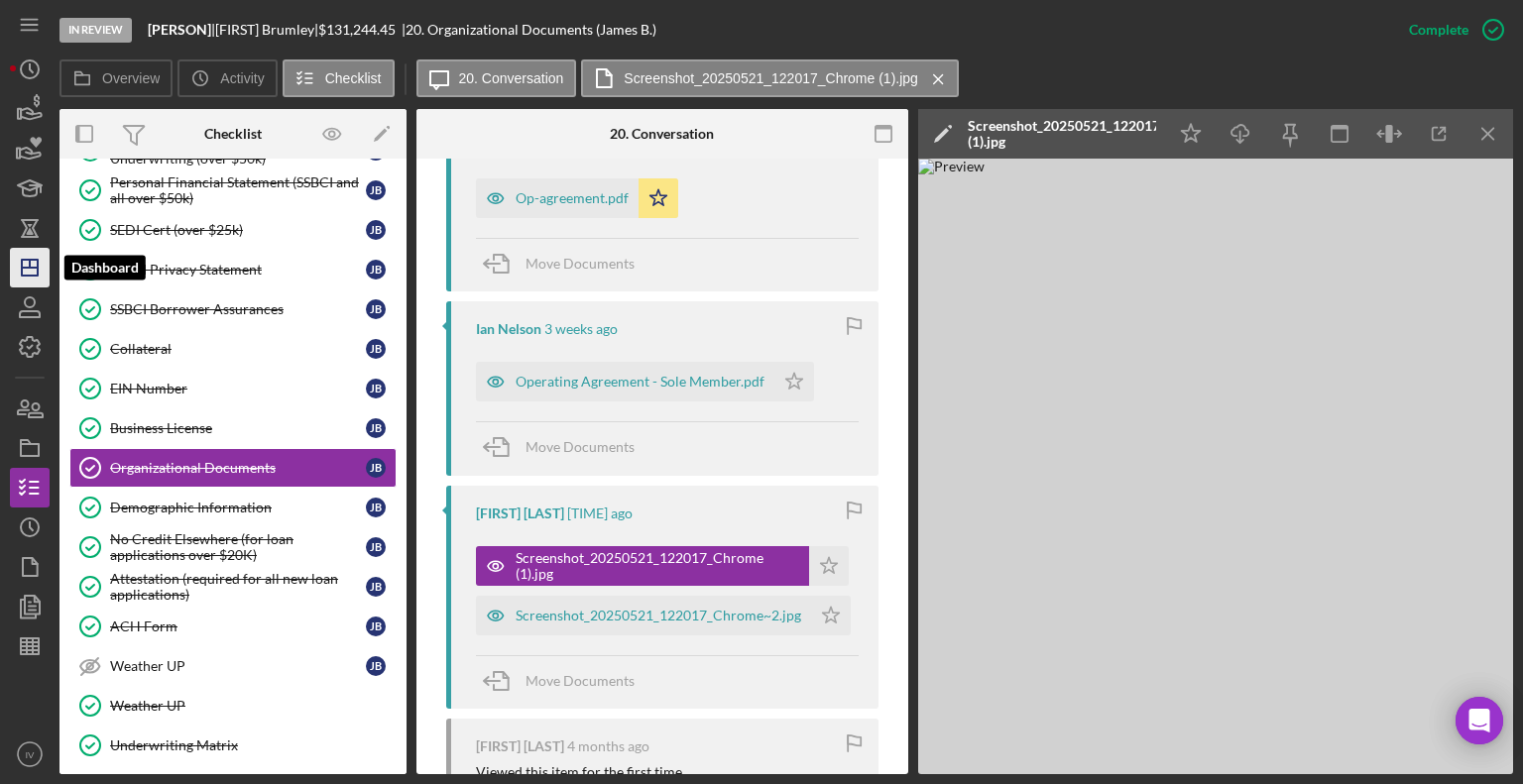 click on "Icon/Dashboard" 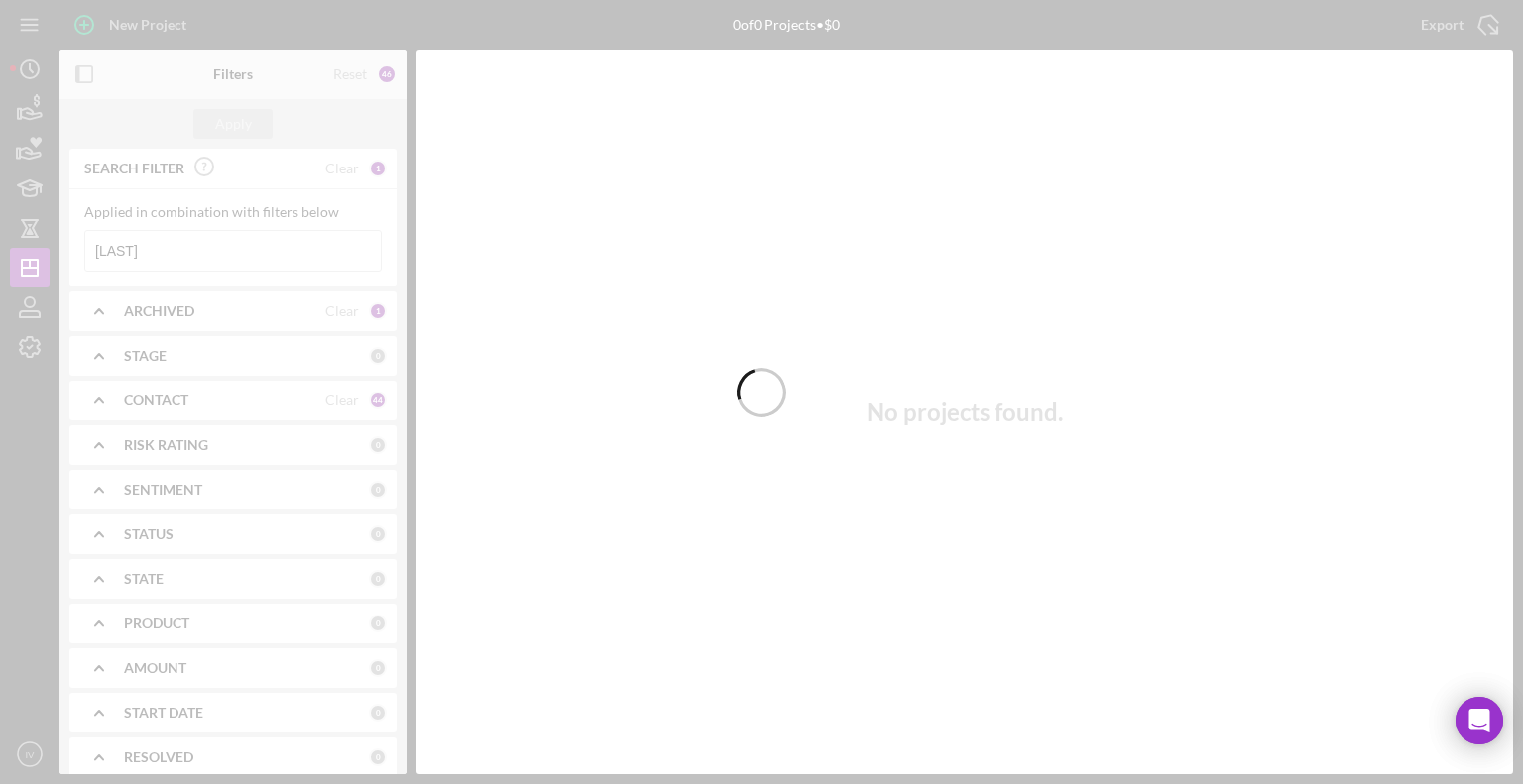 click at bounding box center [762, 392] 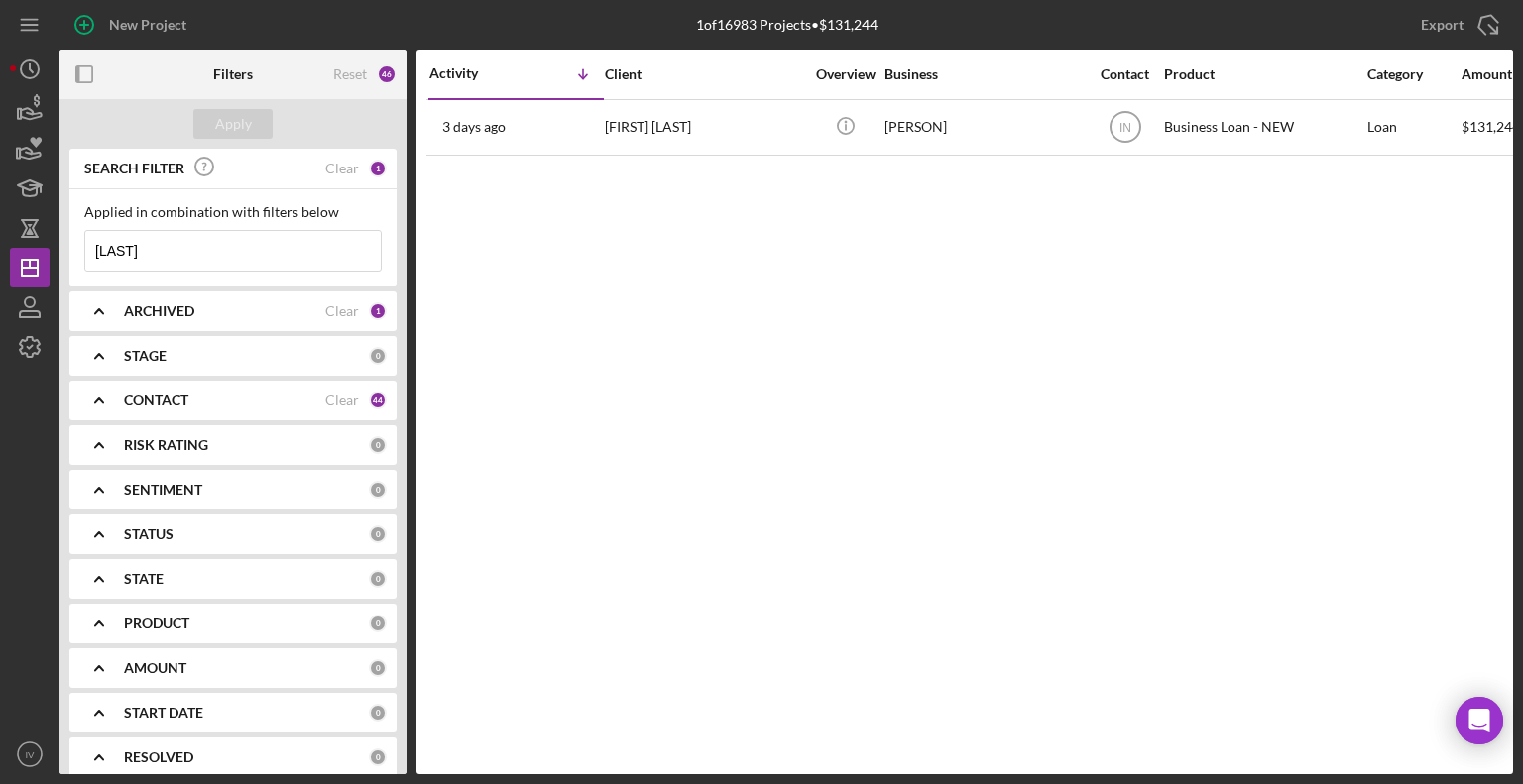 drag, startPoint x: 152, startPoint y: 248, endPoint x: 83, endPoint y: 247, distance: 69.00725 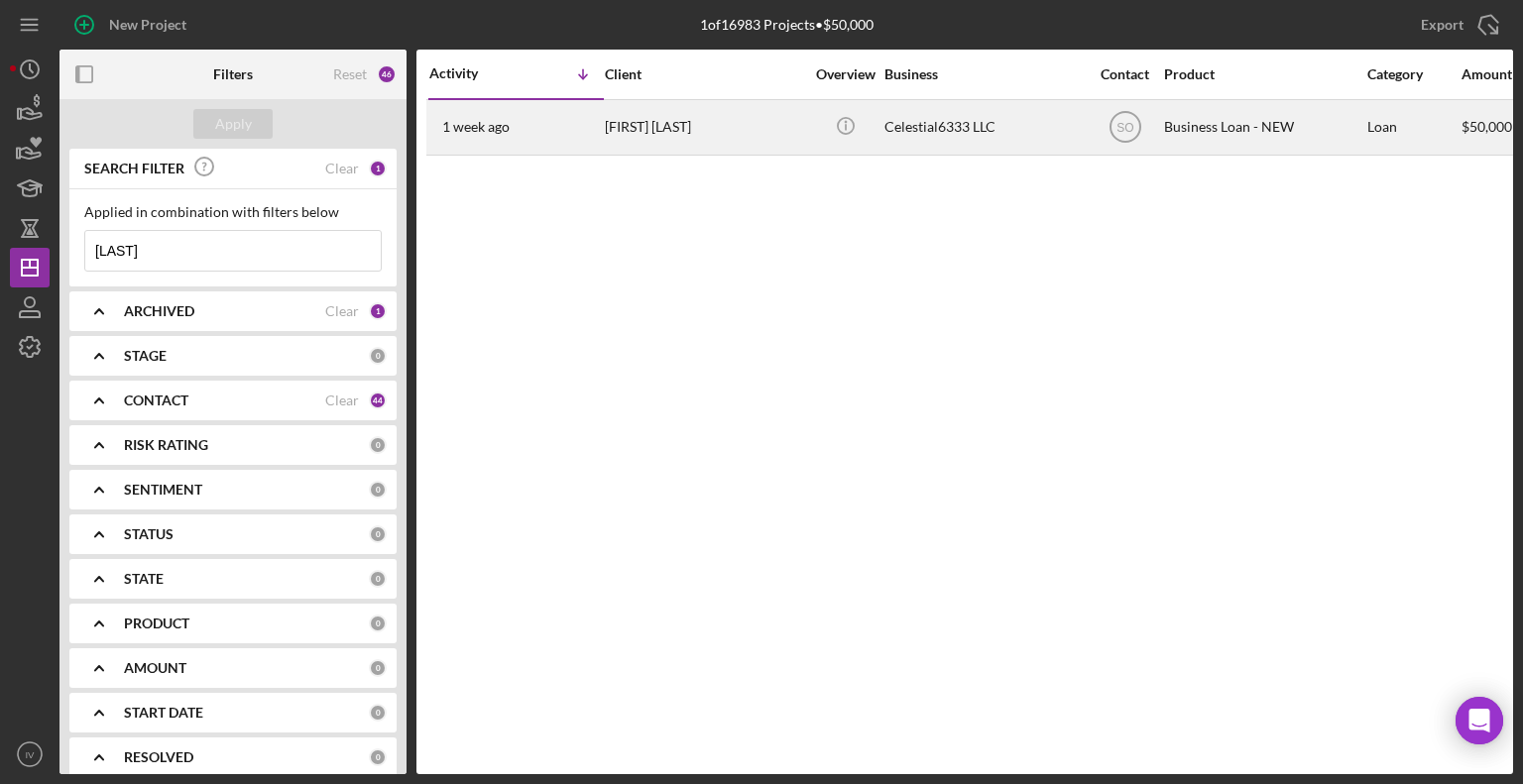 type on "[LAST]" 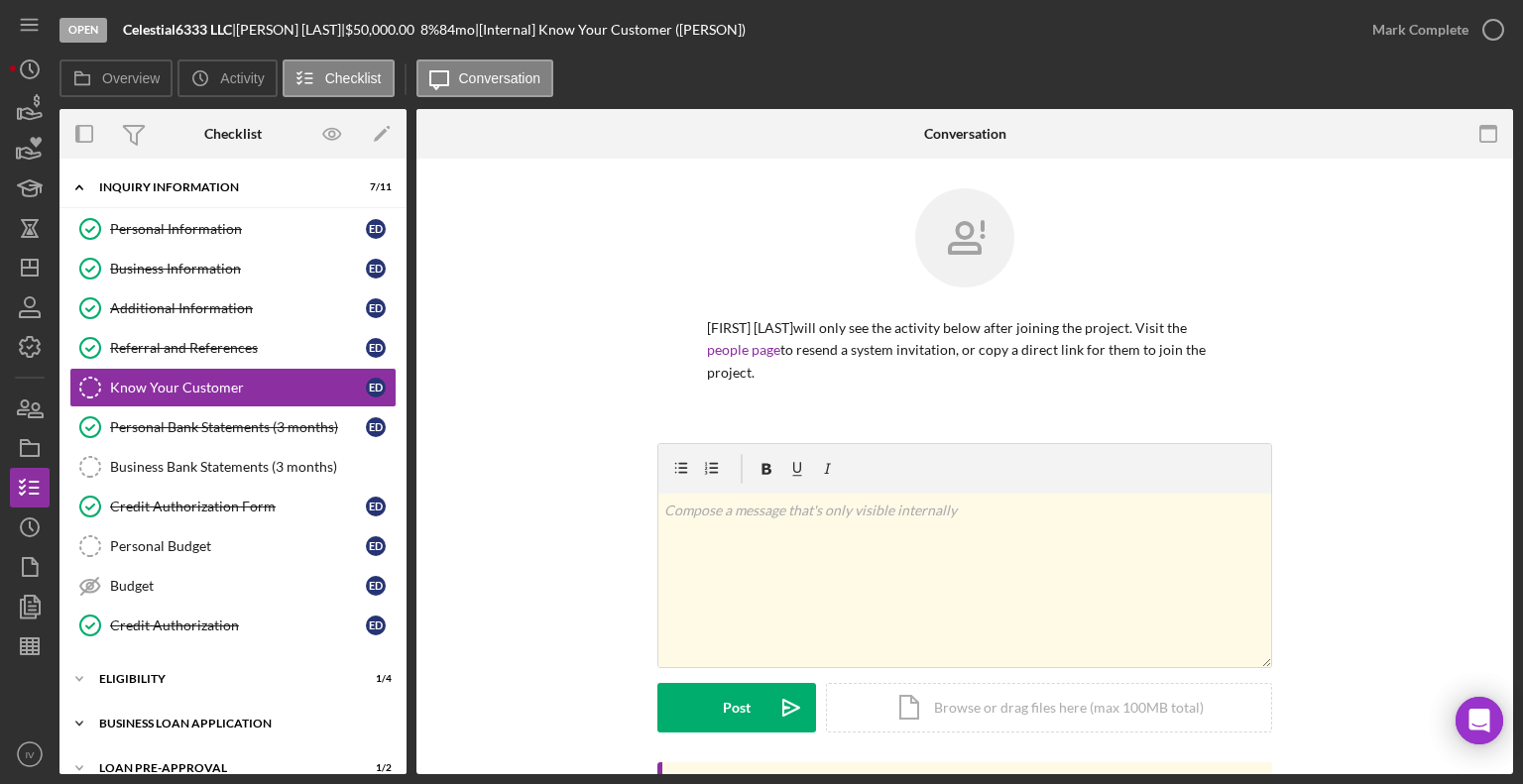 scroll, scrollTop: 108, scrollLeft: 0, axis: vertical 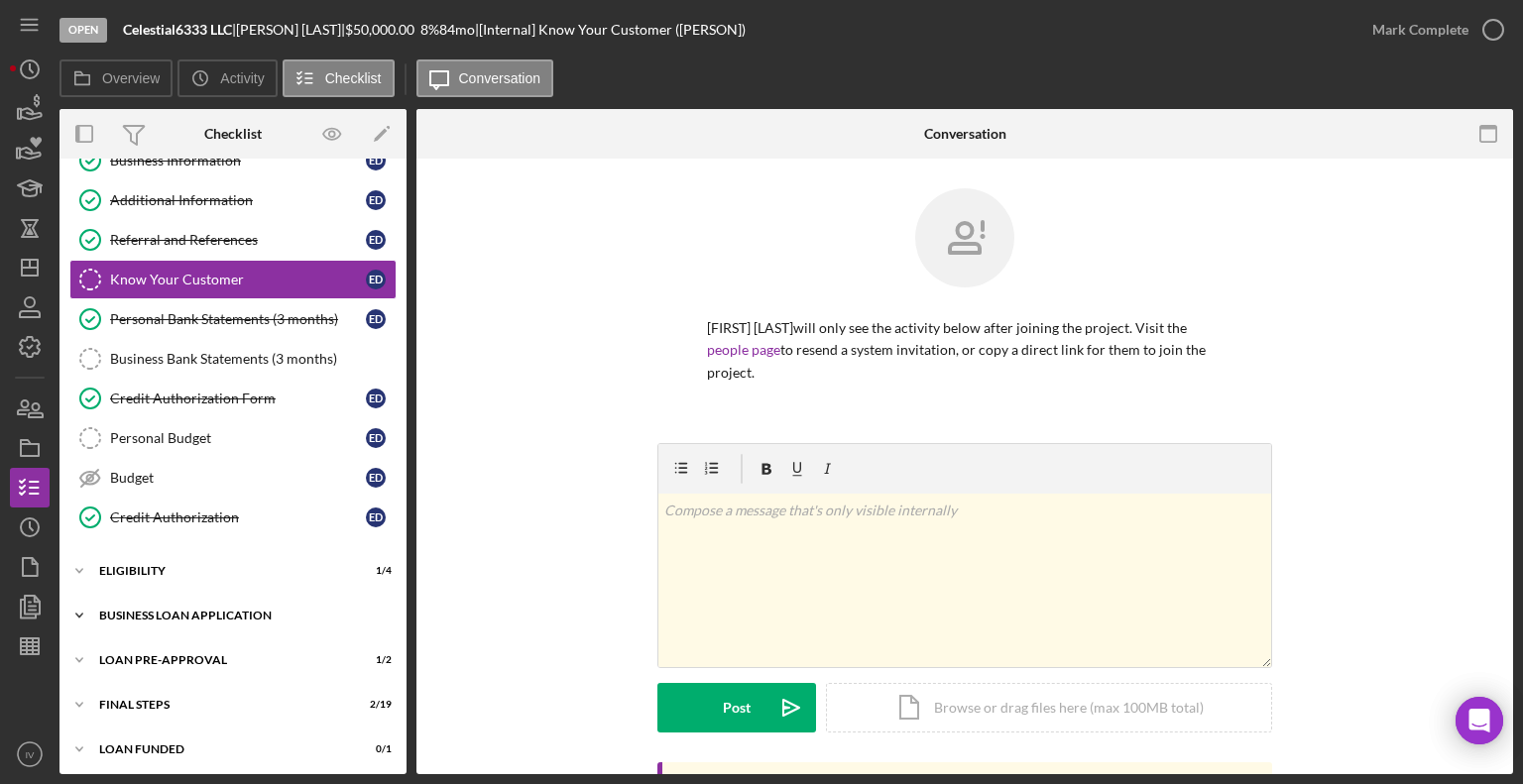 click on "BUSINESS LOAN APPLICATION" at bounding box center [240, 616] 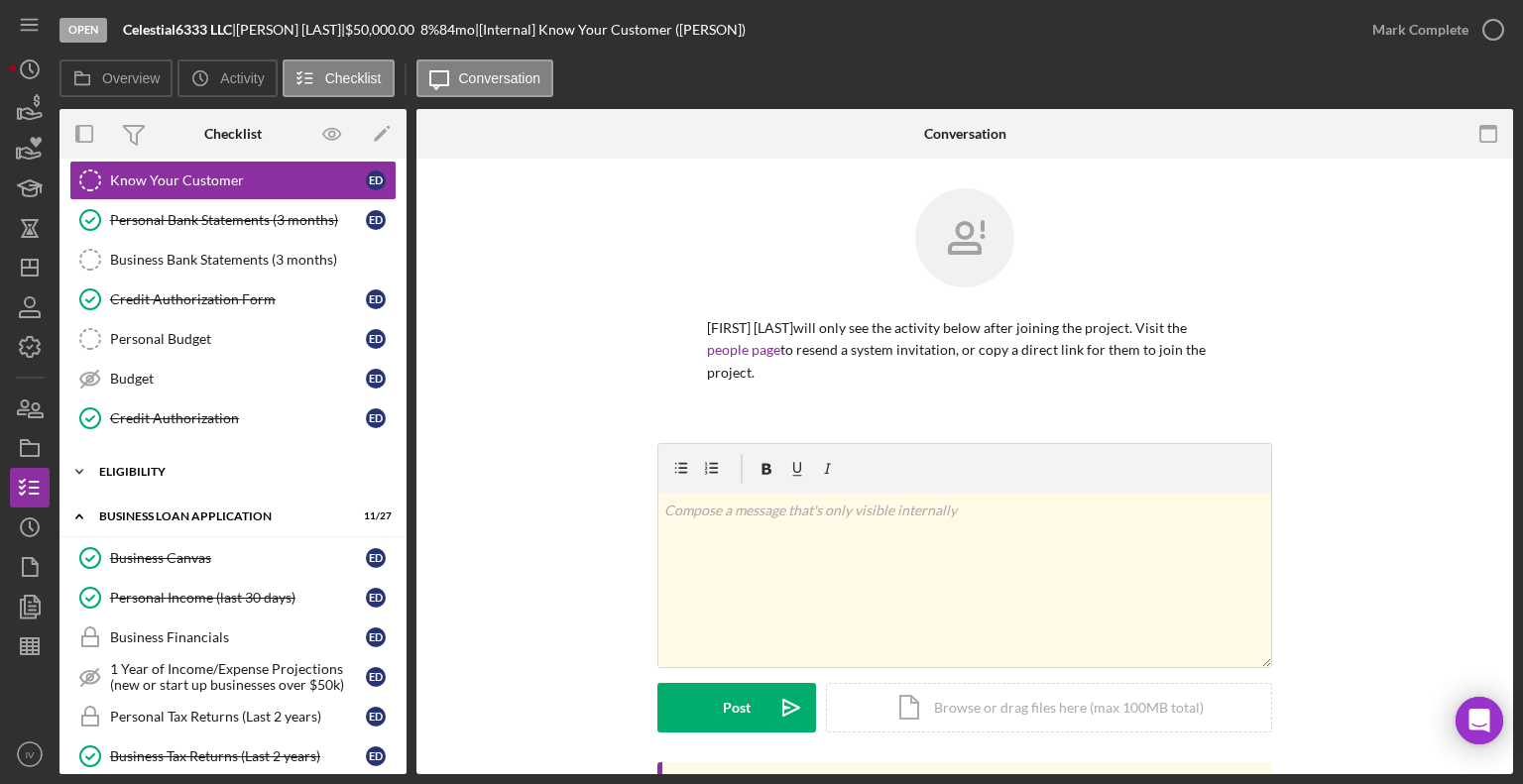 scroll, scrollTop: 306, scrollLeft: 0, axis: vertical 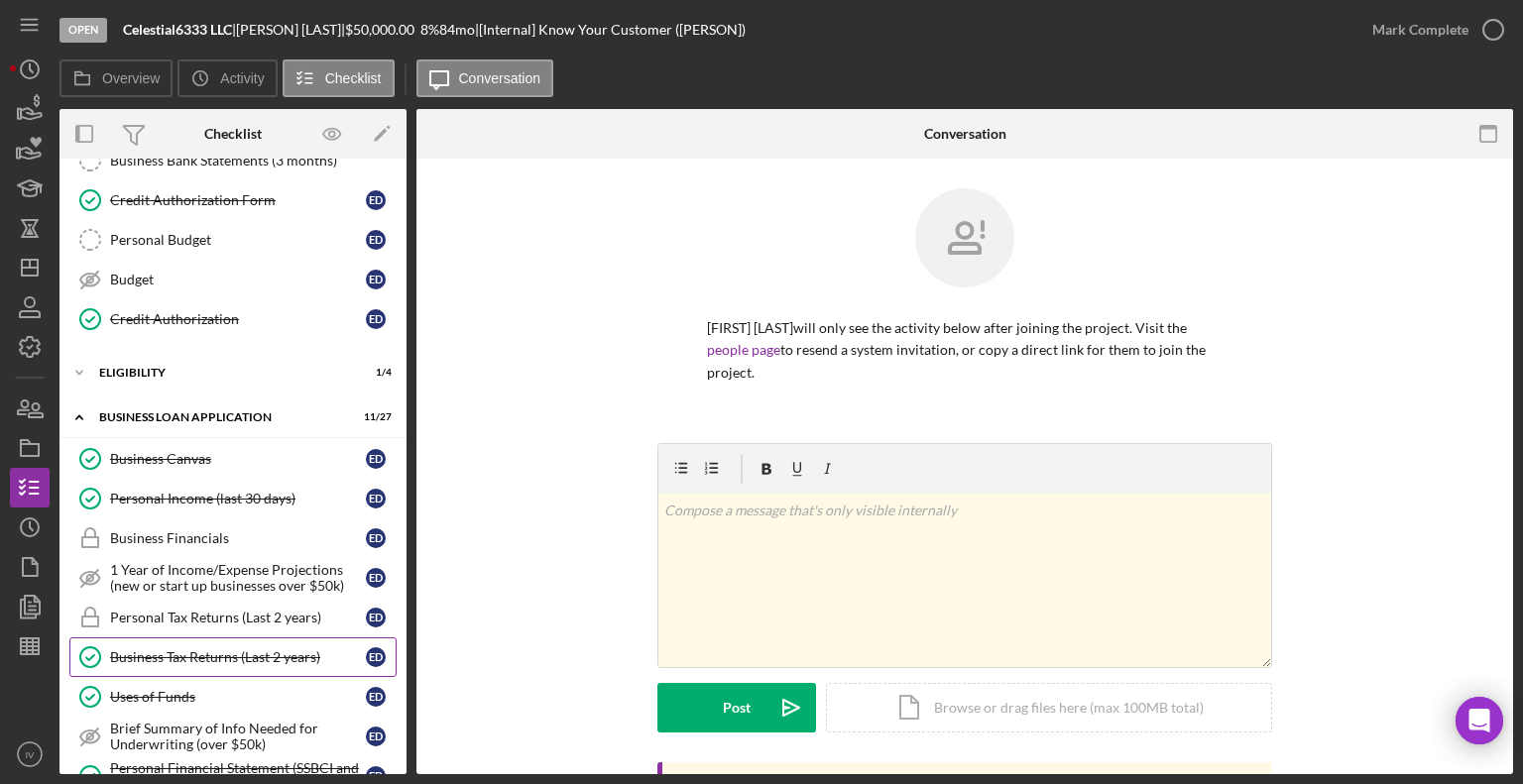 click on "Business Tax Returns (Last 2 years)" at bounding box center (238, 657) 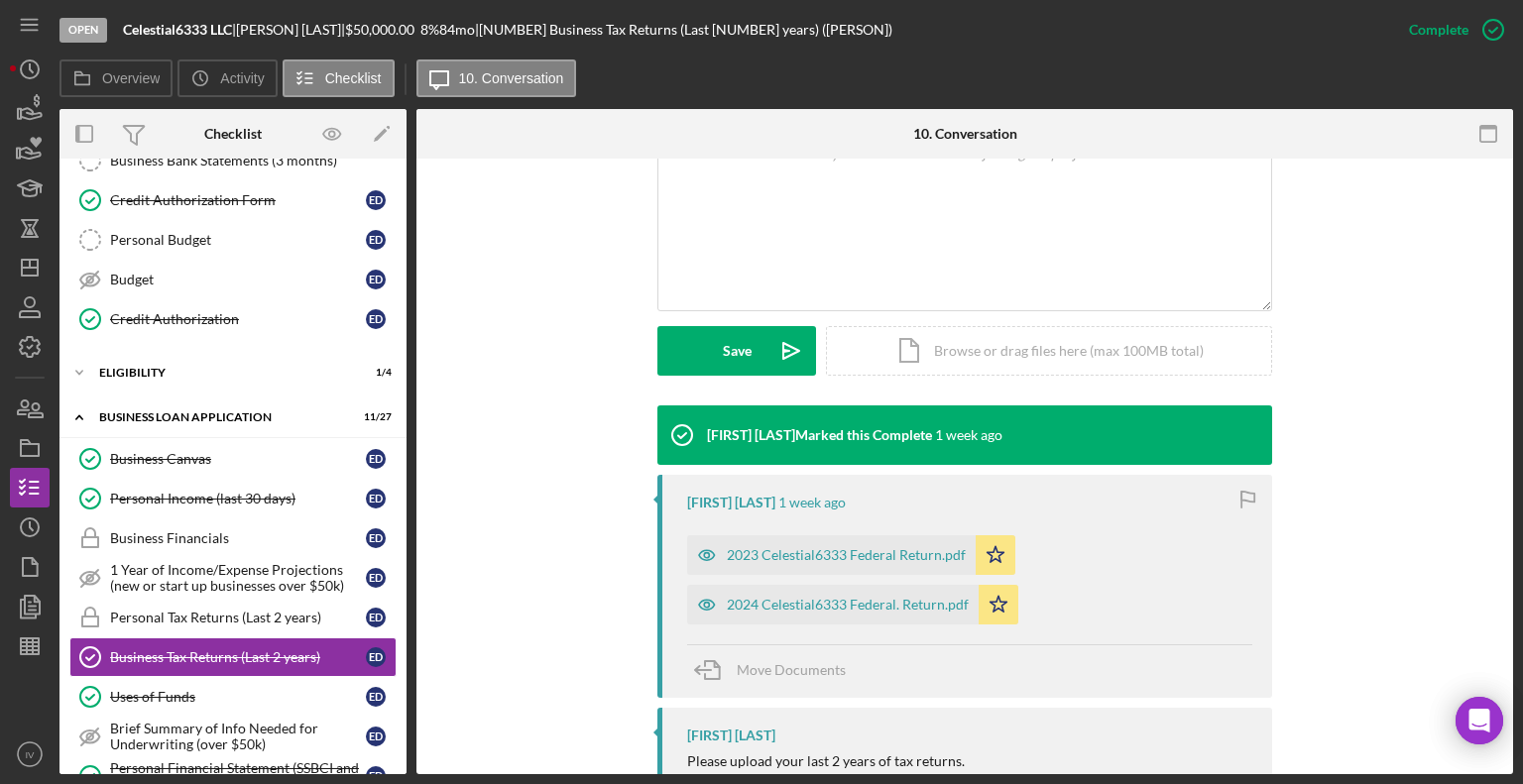 scroll, scrollTop: 488, scrollLeft: 0, axis: vertical 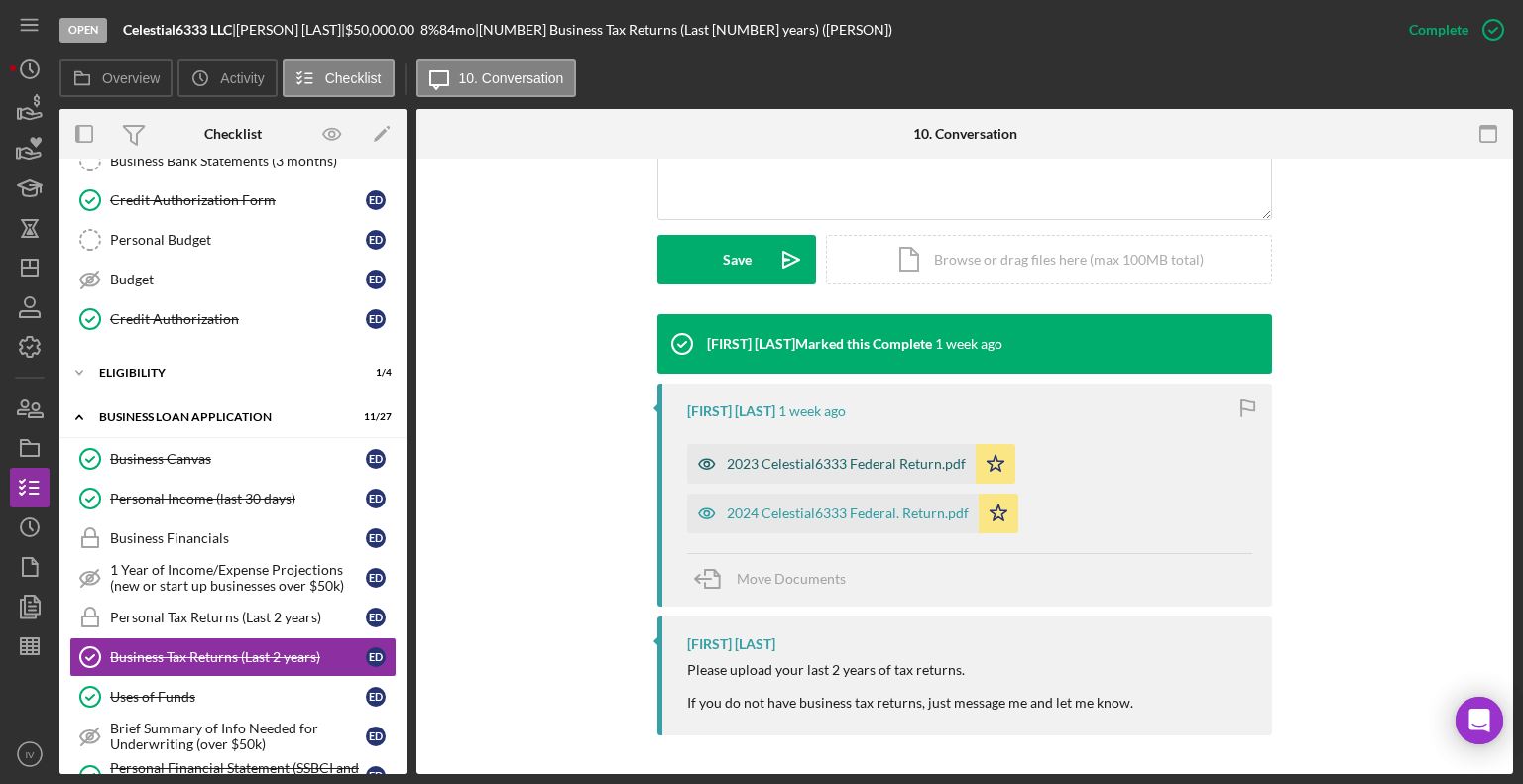 click on "2023 Celestial6333 Federal Return.pdf" at bounding box center [846, 464] 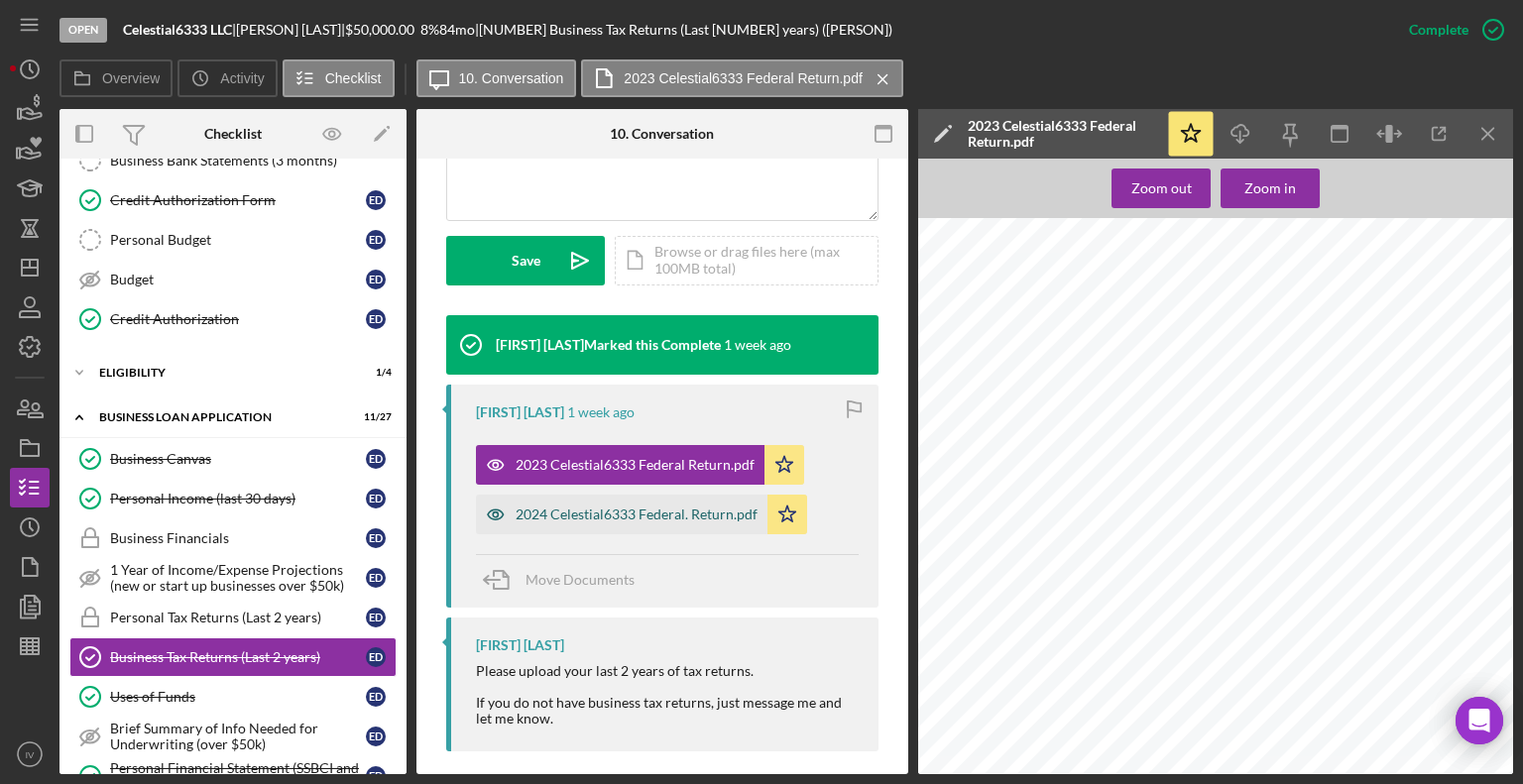 click on "2024 Celestial6333 Federal. Return.pdf" at bounding box center (637, 514) 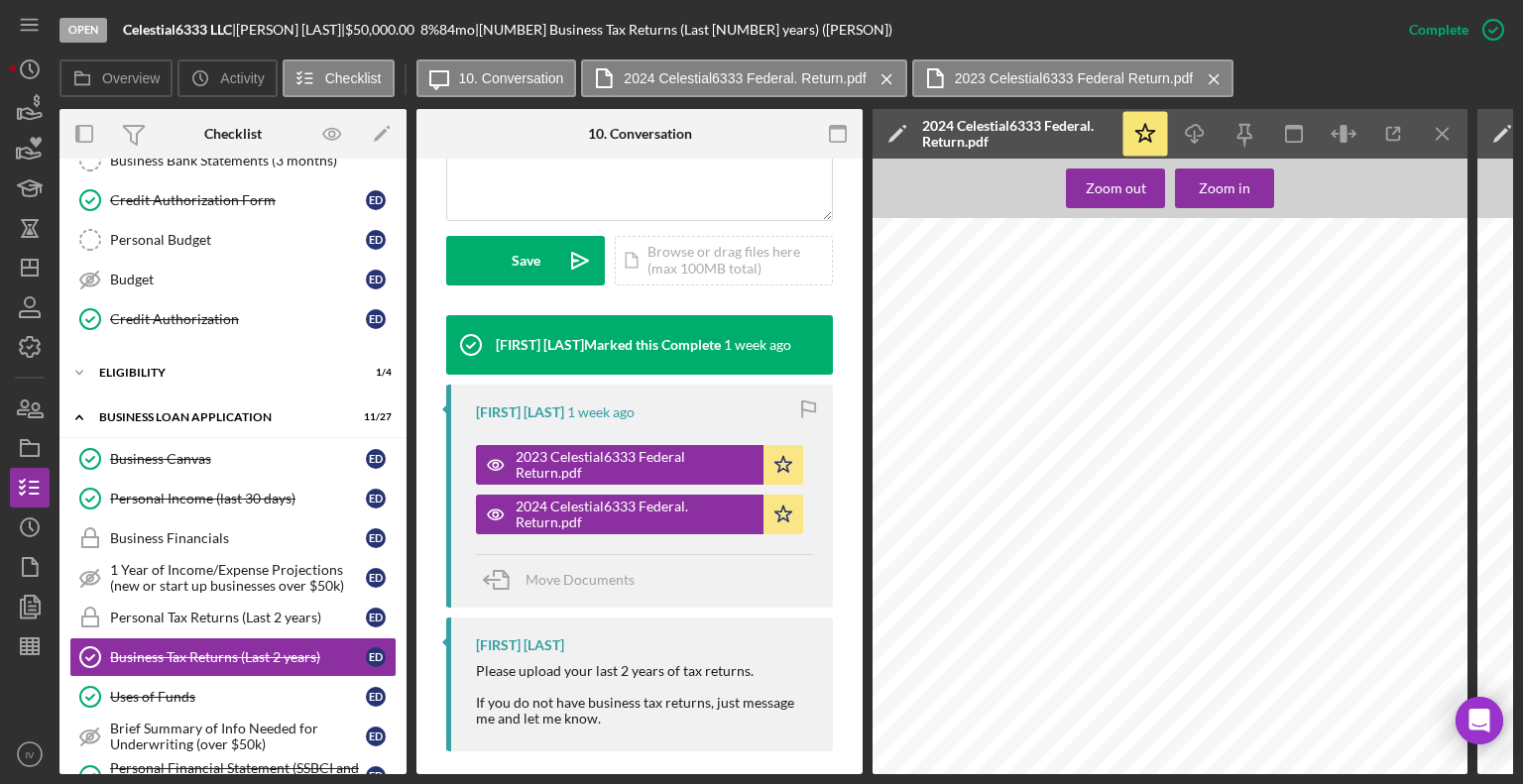 scroll, scrollTop: 9317, scrollLeft: 0, axis: vertical 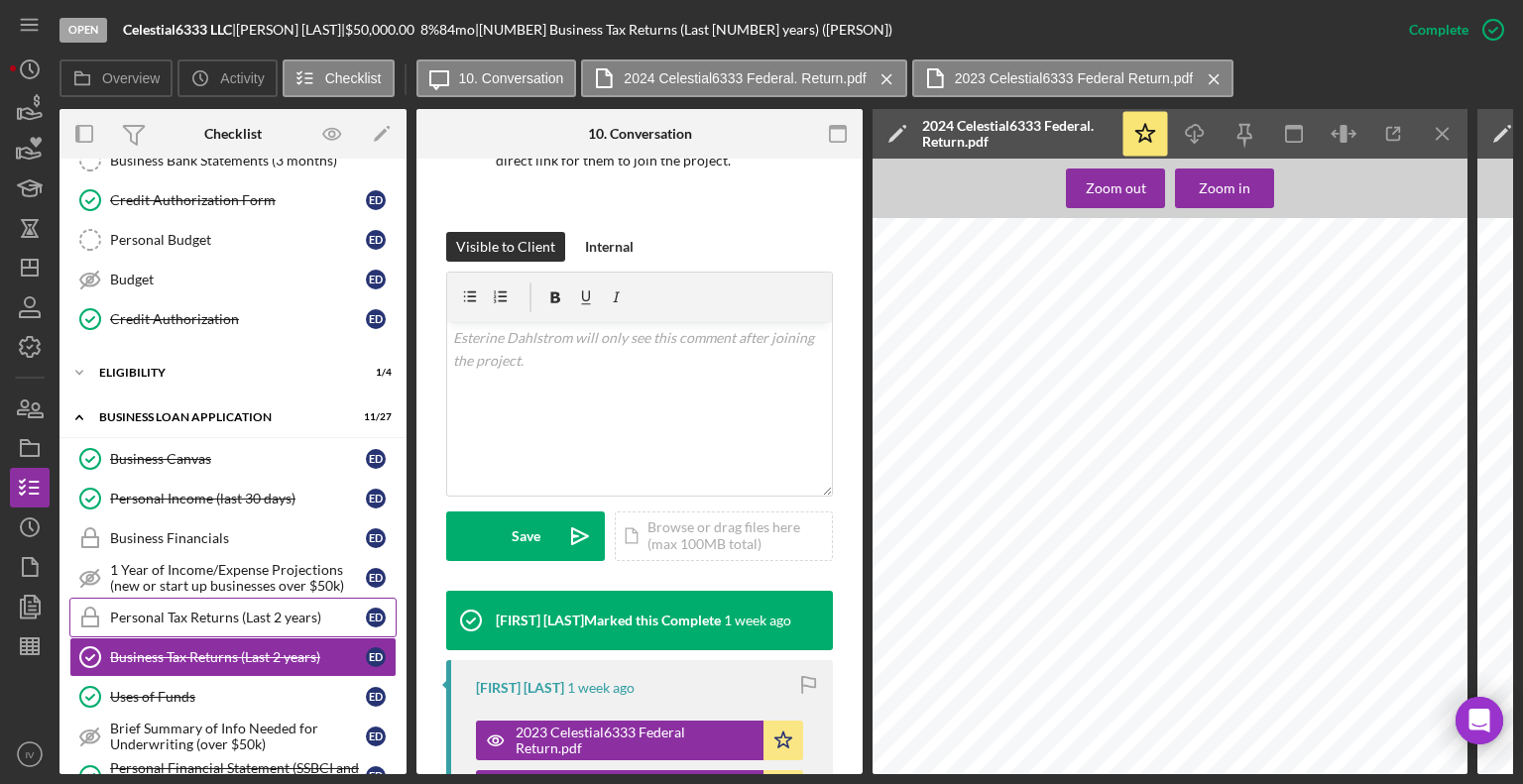 click on "Personal Tax Returns (Last 2 years)" at bounding box center (238, 617) 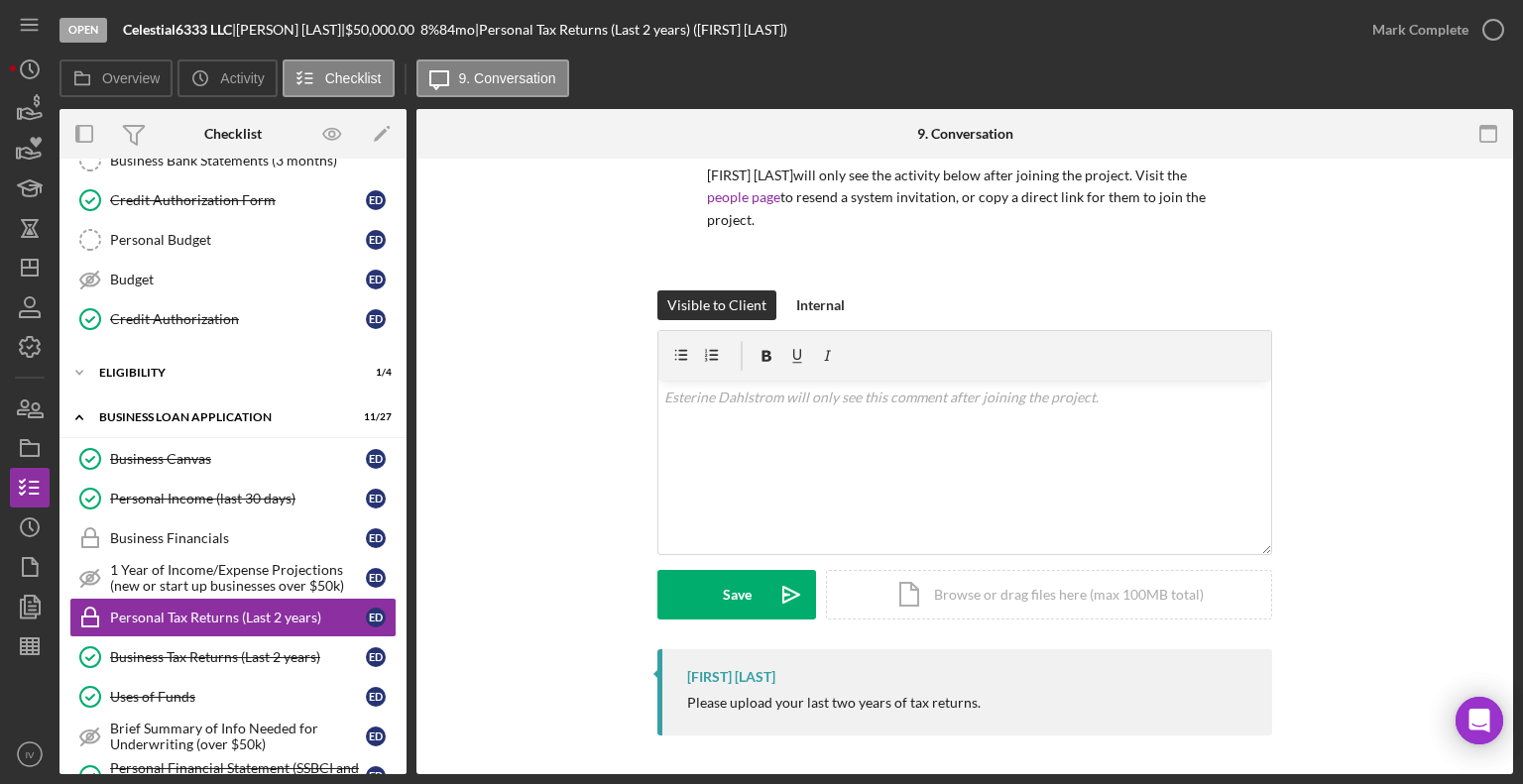scroll, scrollTop: 0, scrollLeft: 0, axis: both 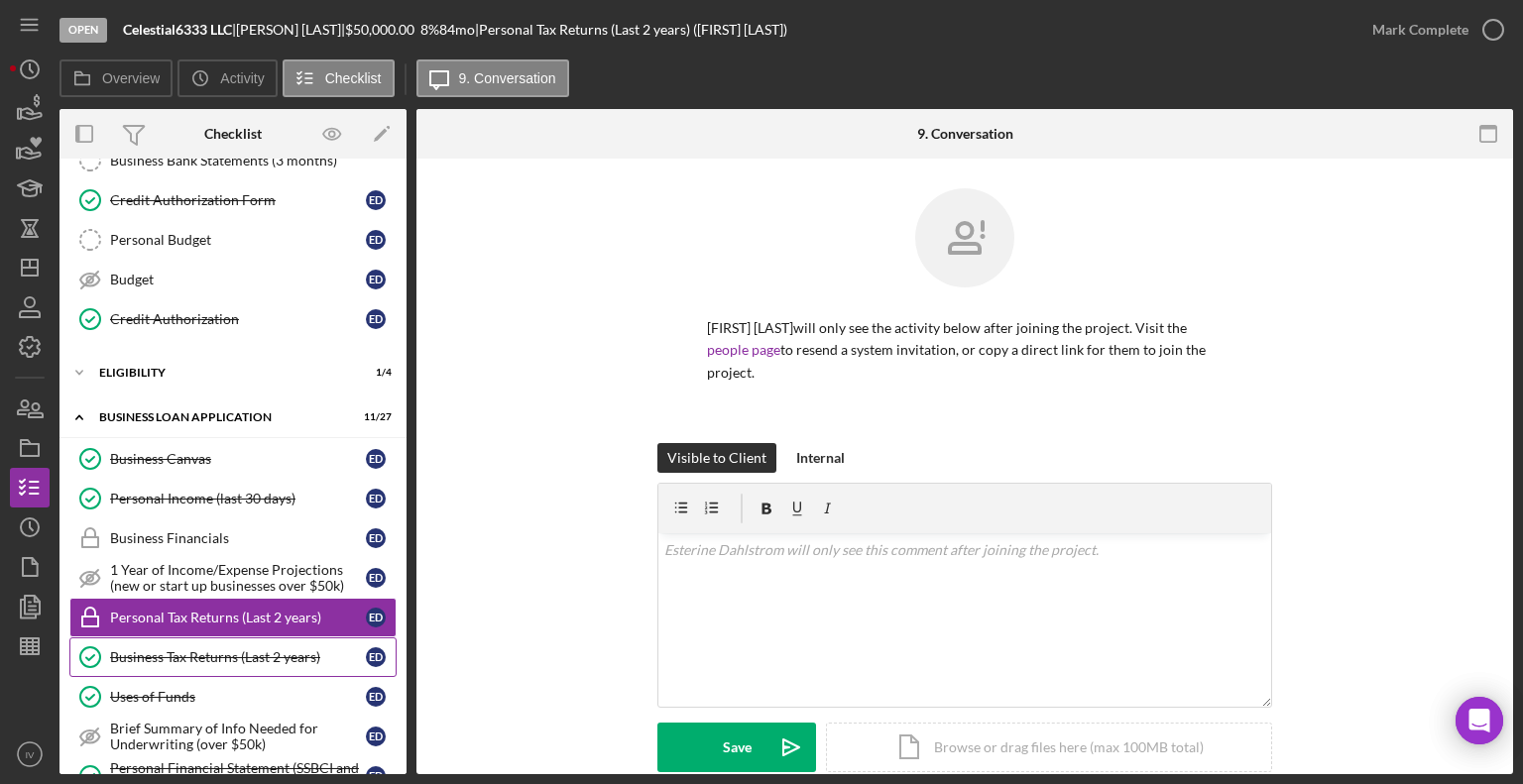click on "Business Tax Returns (Last 2 years) Business Tax Returns (Last 2 years) E D" at bounding box center [233, 657] 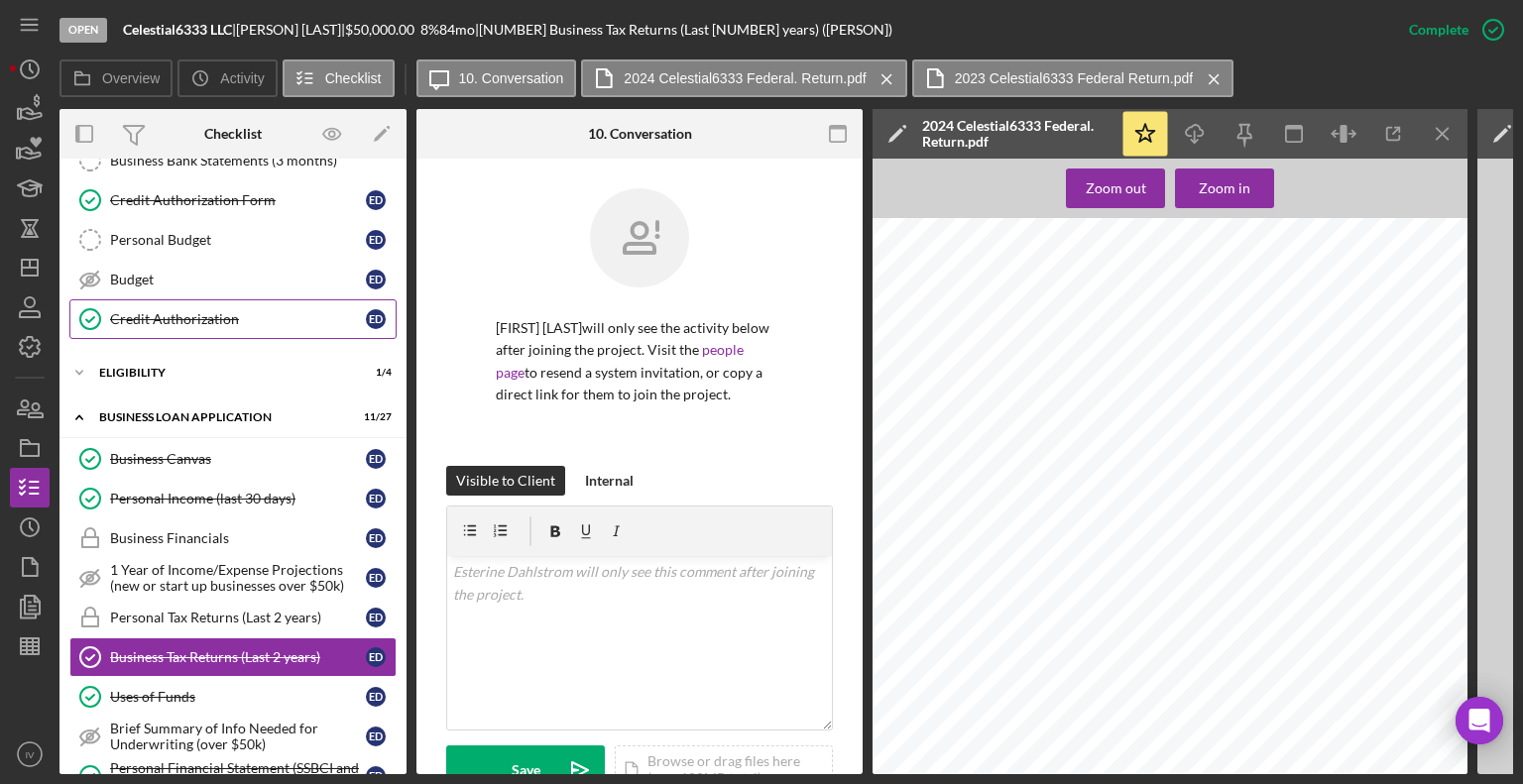 click on "Credit Authorization" at bounding box center (238, 319) 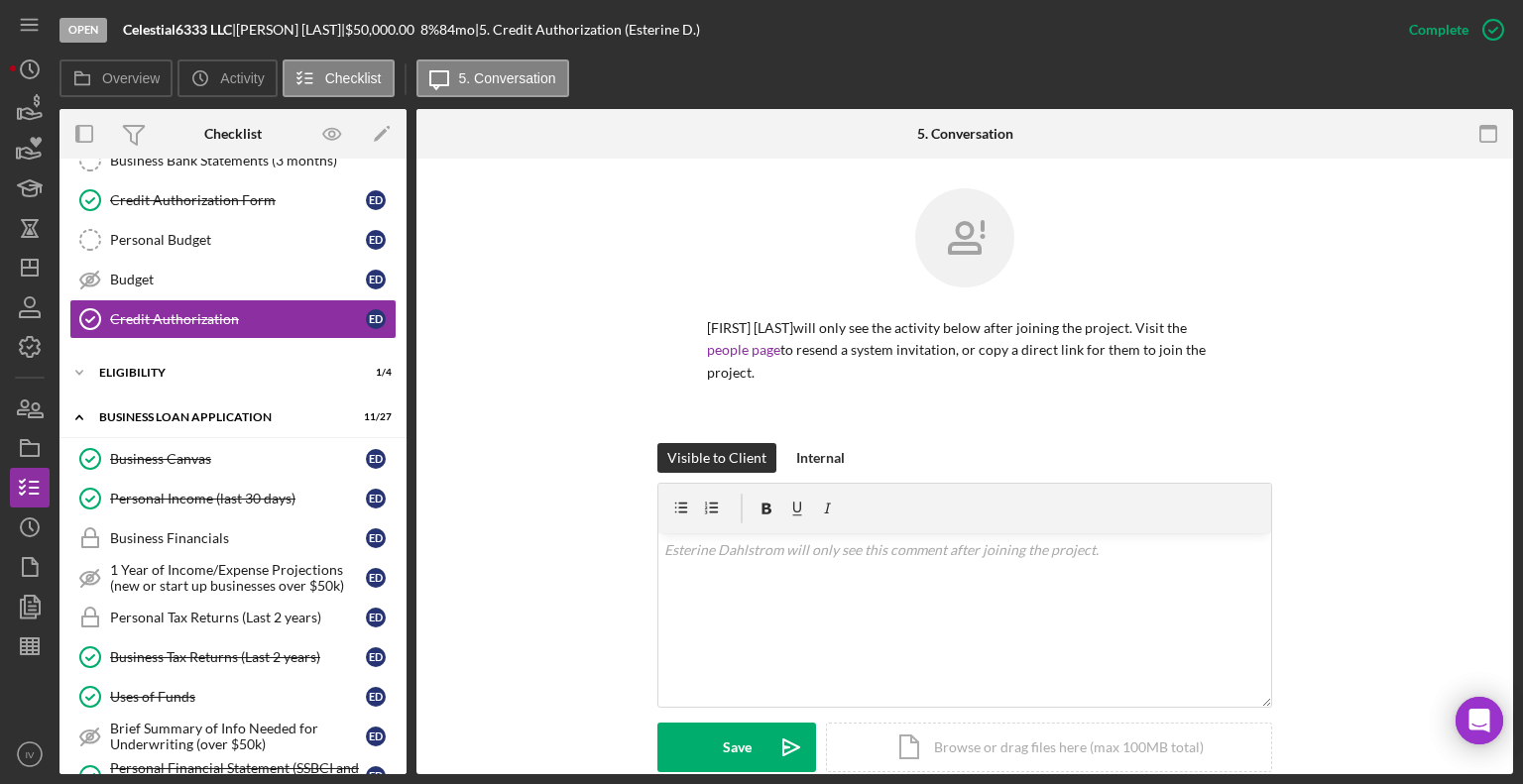 scroll, scrollTop: 488, scrollLeft: 0, axis: vertical 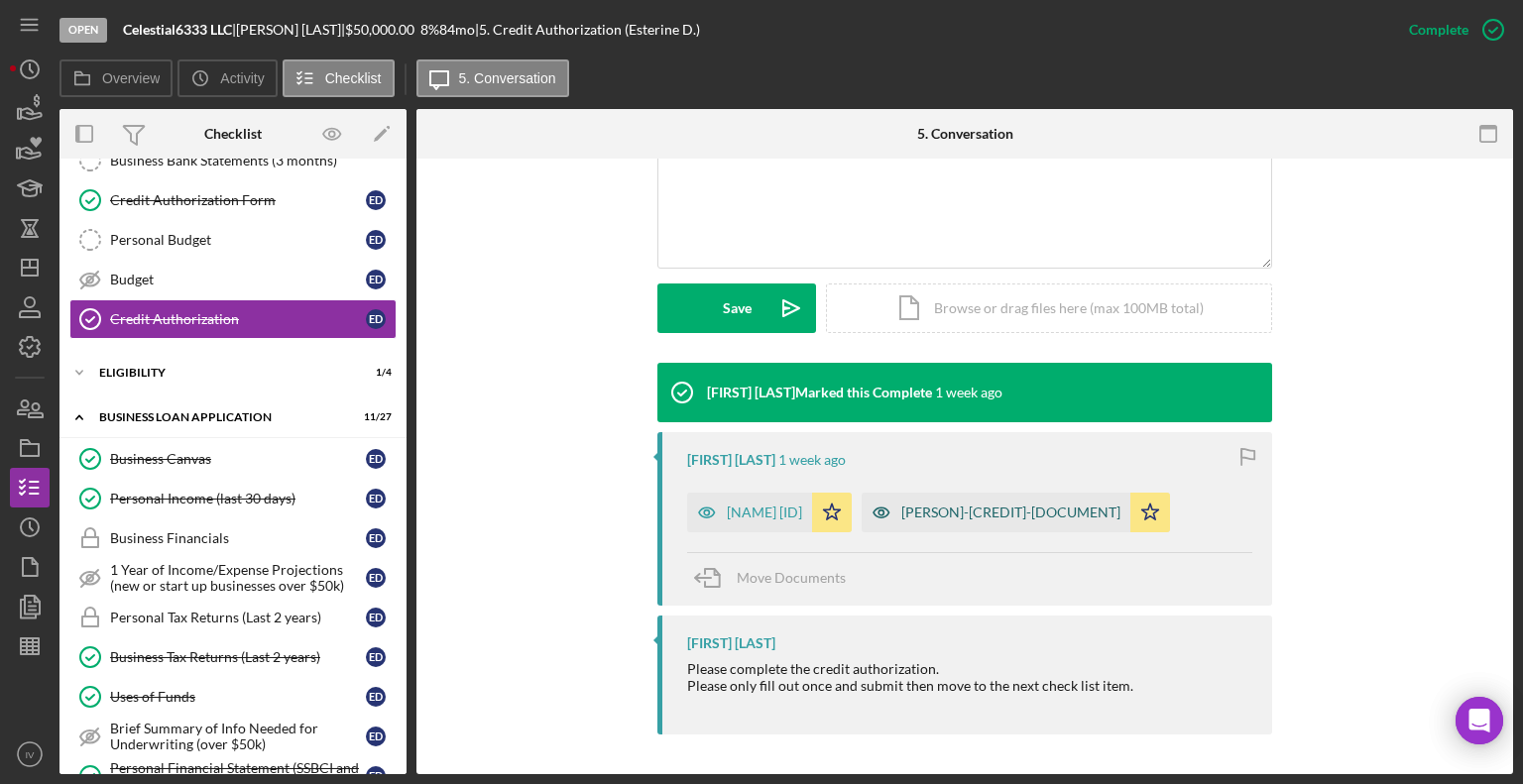click on "[PERSON]-[CREDIT]-[DOCUMENT]" at bounding box center (1010, 512) 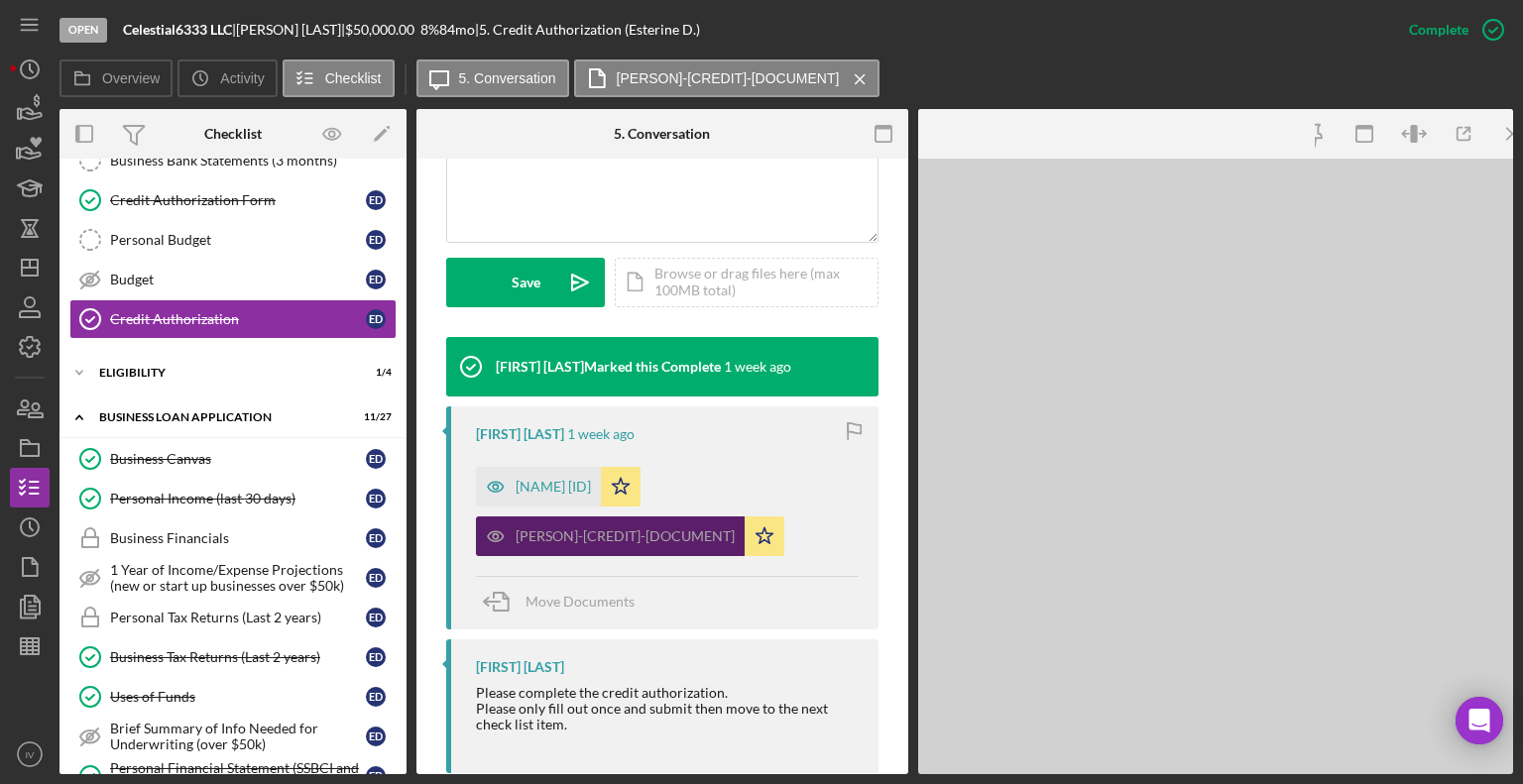 scroll, scrollTop: 509, scrollLeft: 0, axis: vertical 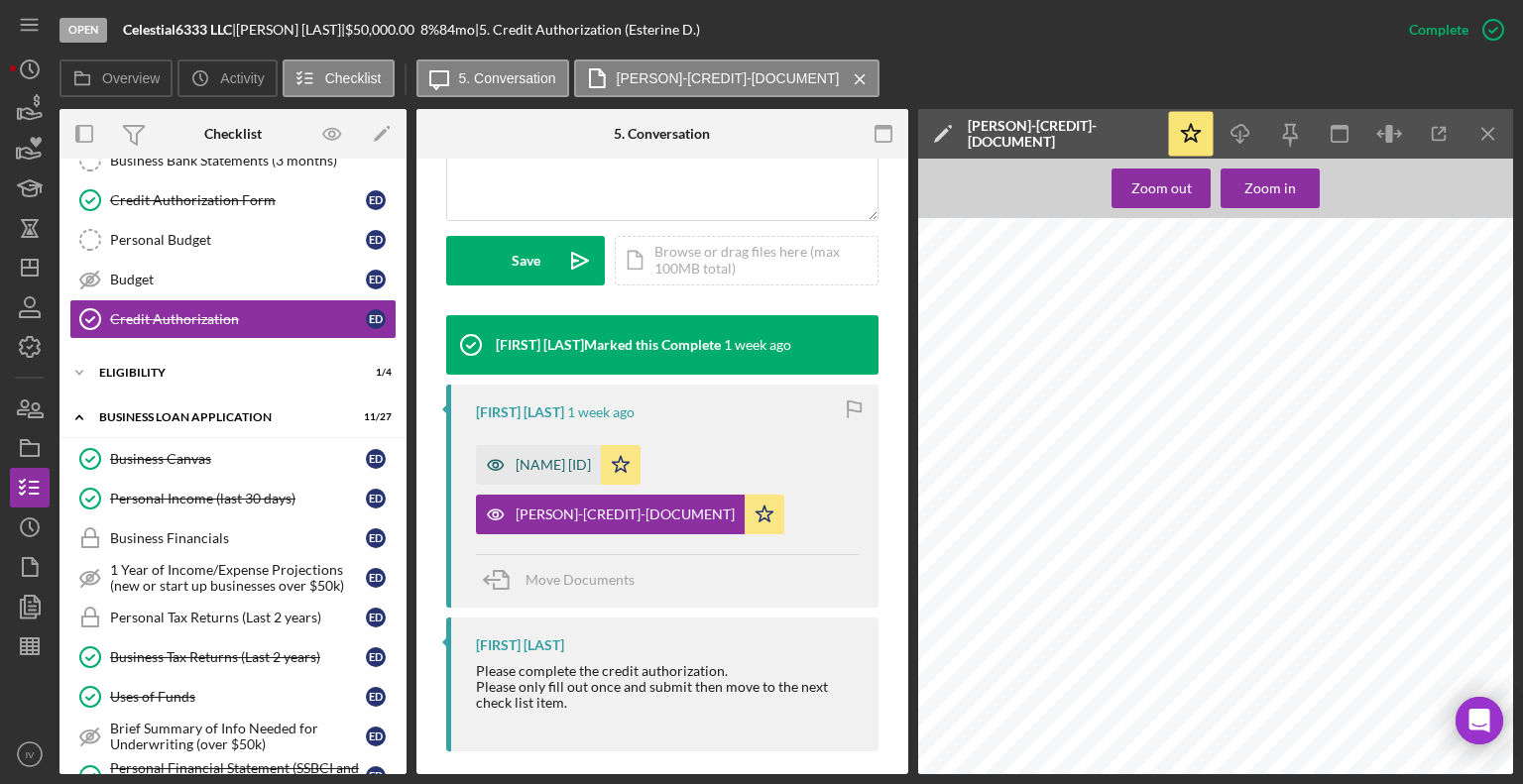 click on "[NAME] [ID]" at bounding box center [553, 465] 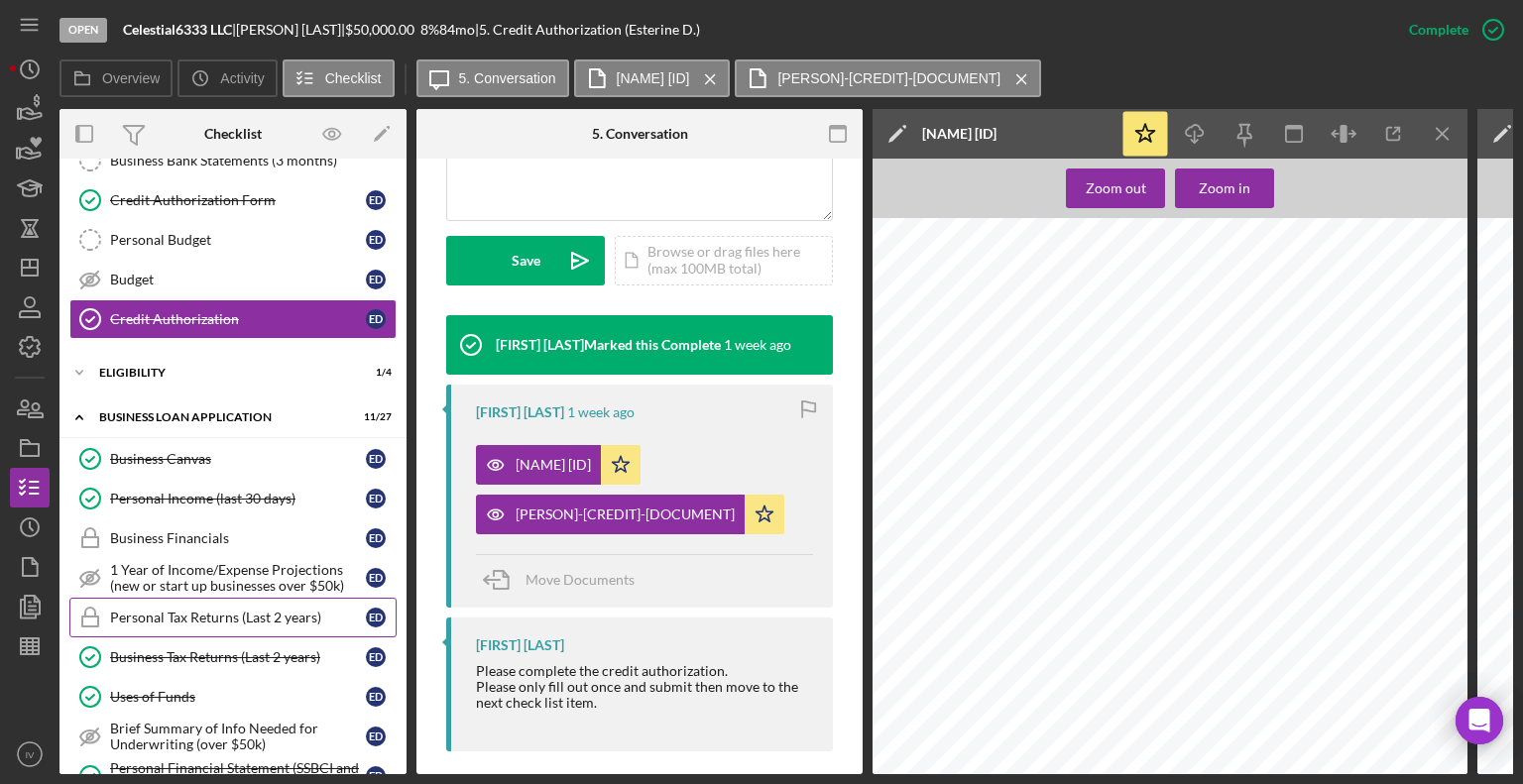 scroll, scrollTop: 604, scrollLeft: 0, axis: vertical 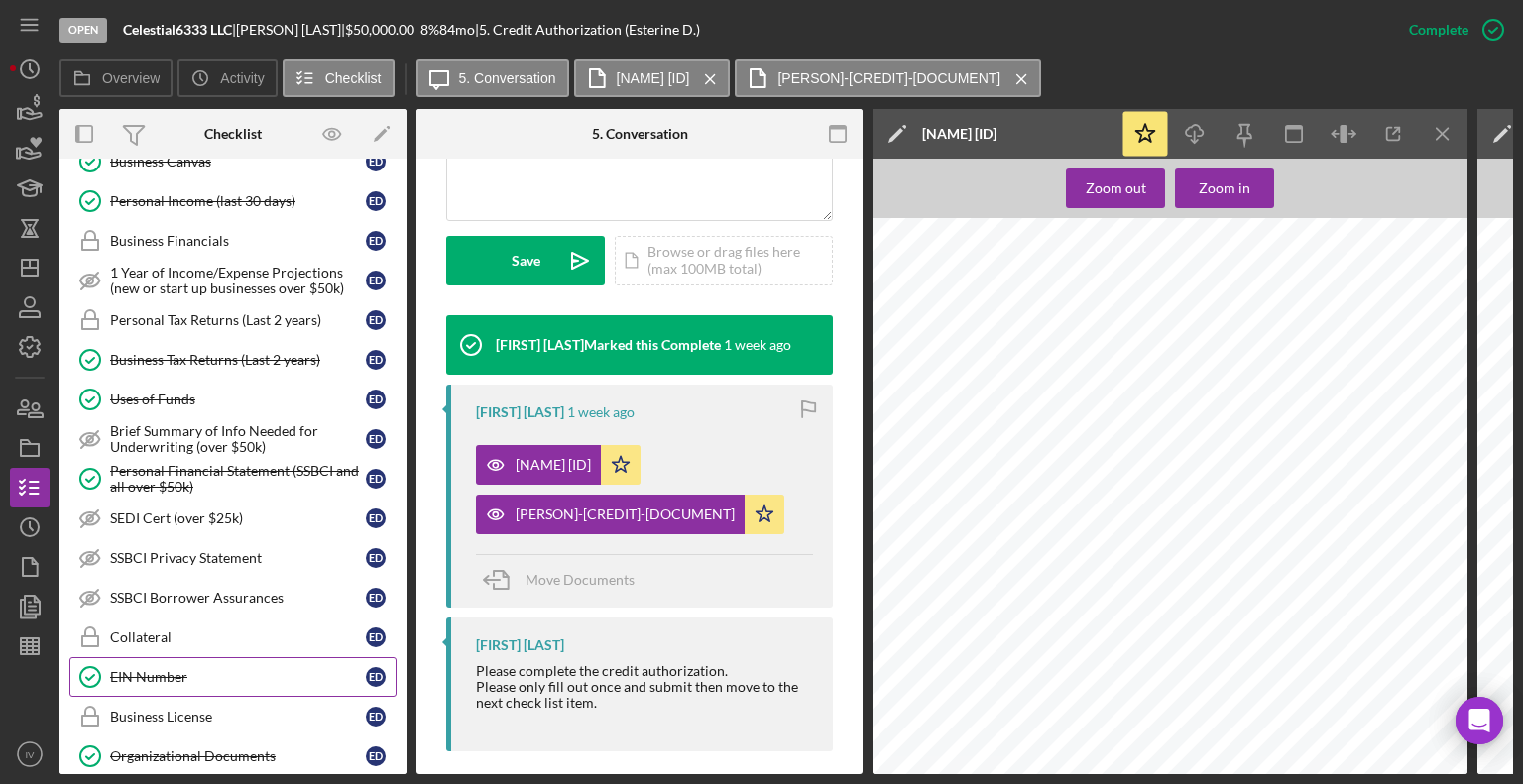 click on "EIN Number" at bounding box center (238, 677) 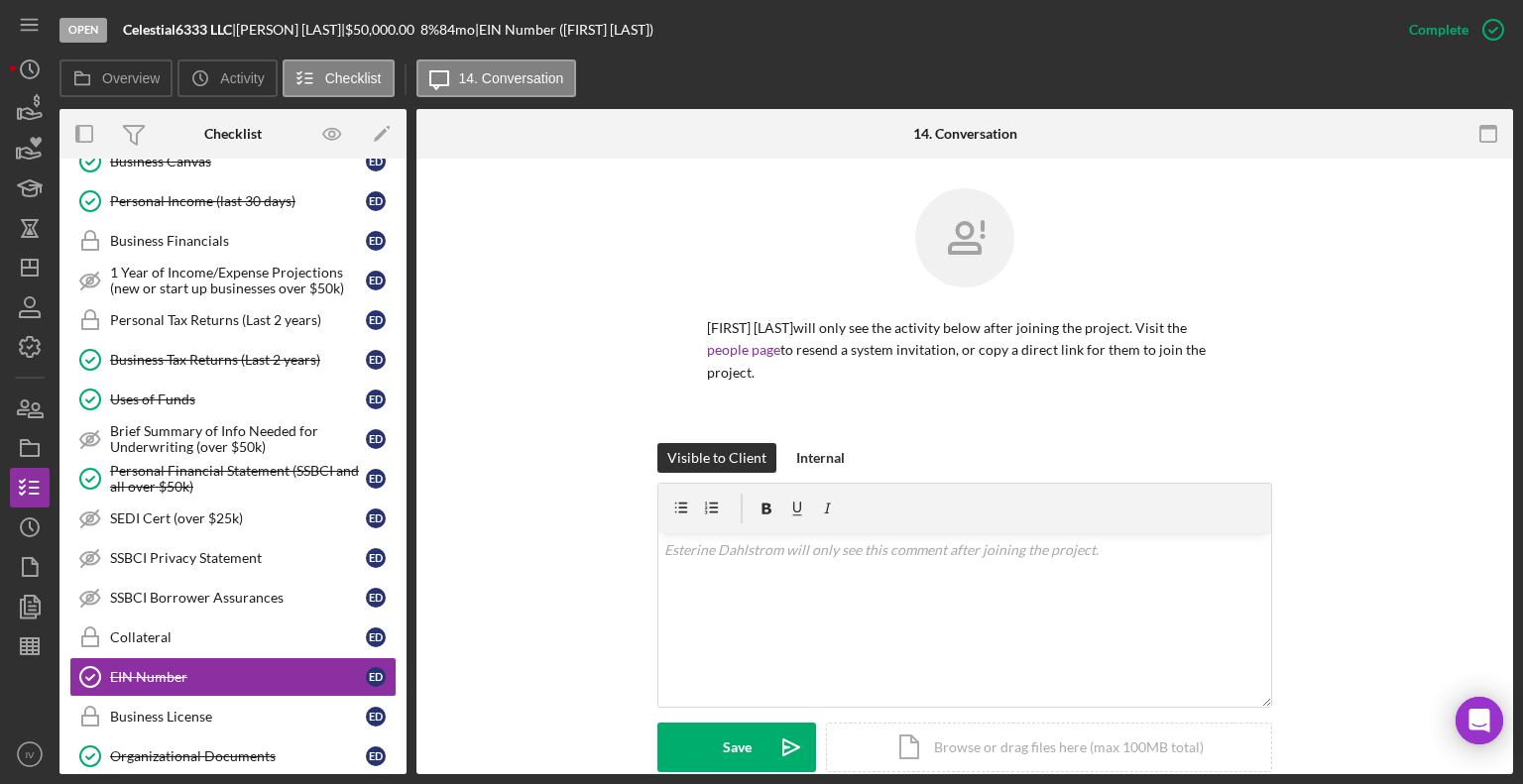 scroll, scrollTop: 901, scrollLeft: 0, axis: vertical 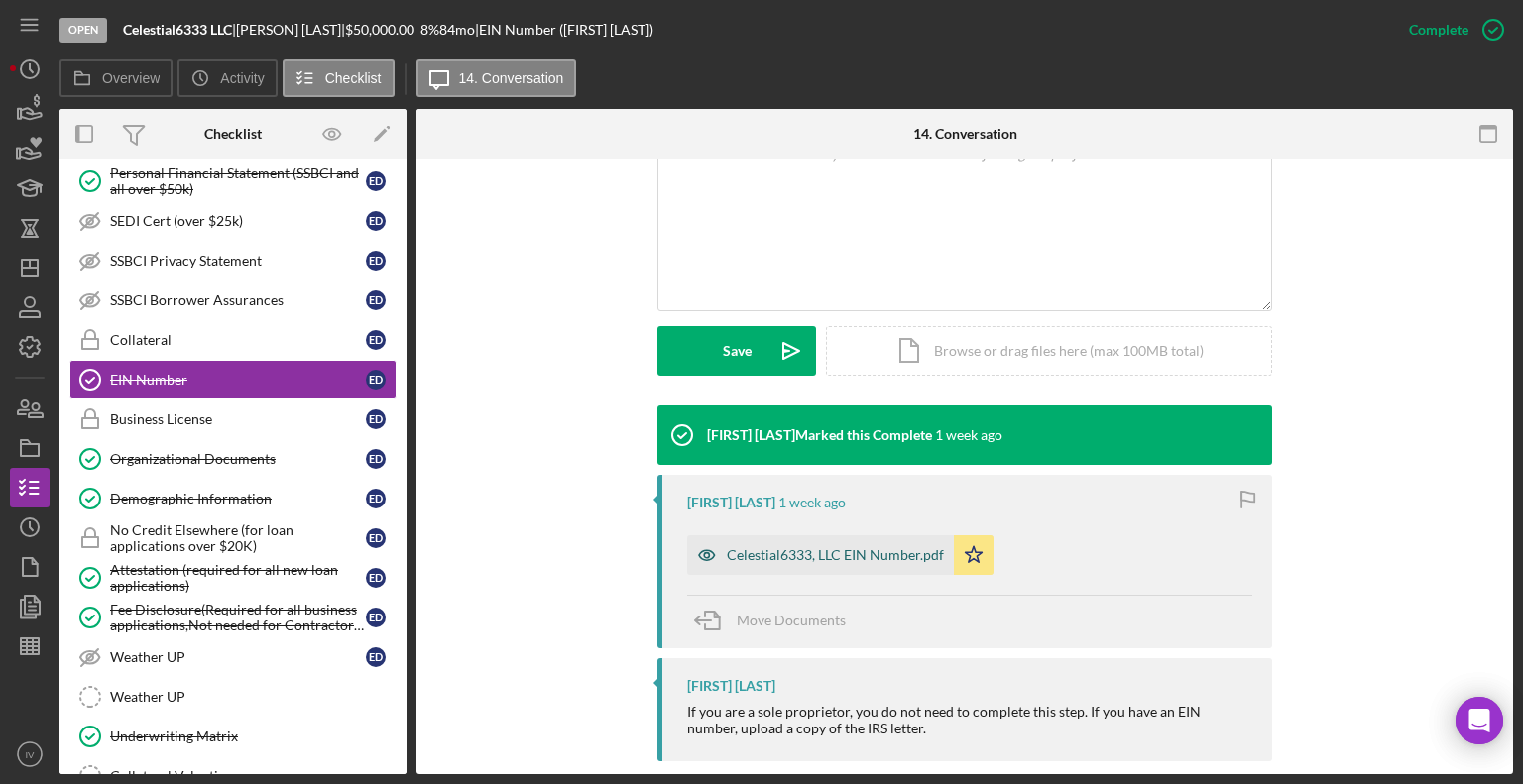click on "Celestial6333, LLC EIN Number.pdf" at bounding box center [820, 555] 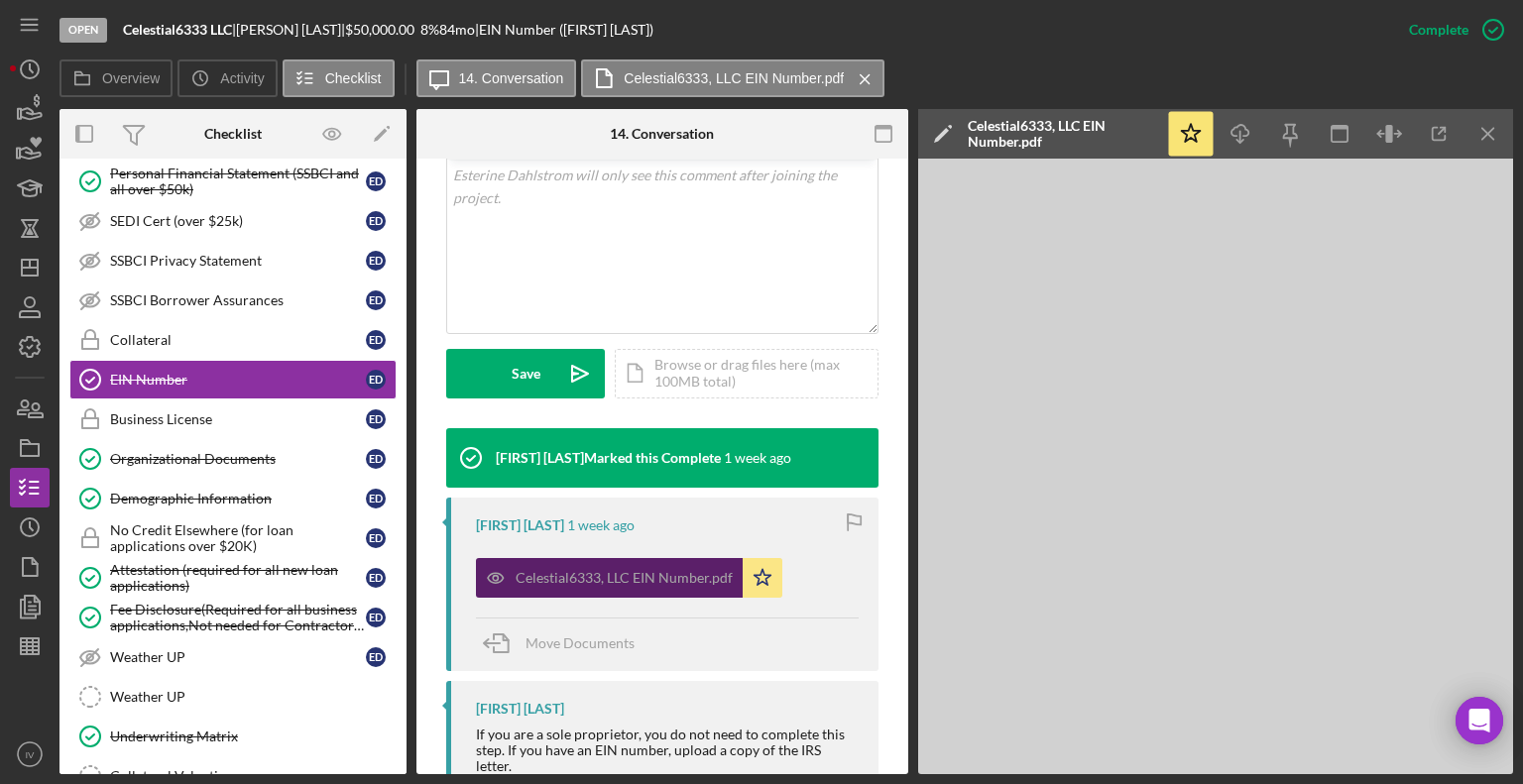 scroll, scrollTop: 418, scrollLeft: 0, axis: vertical 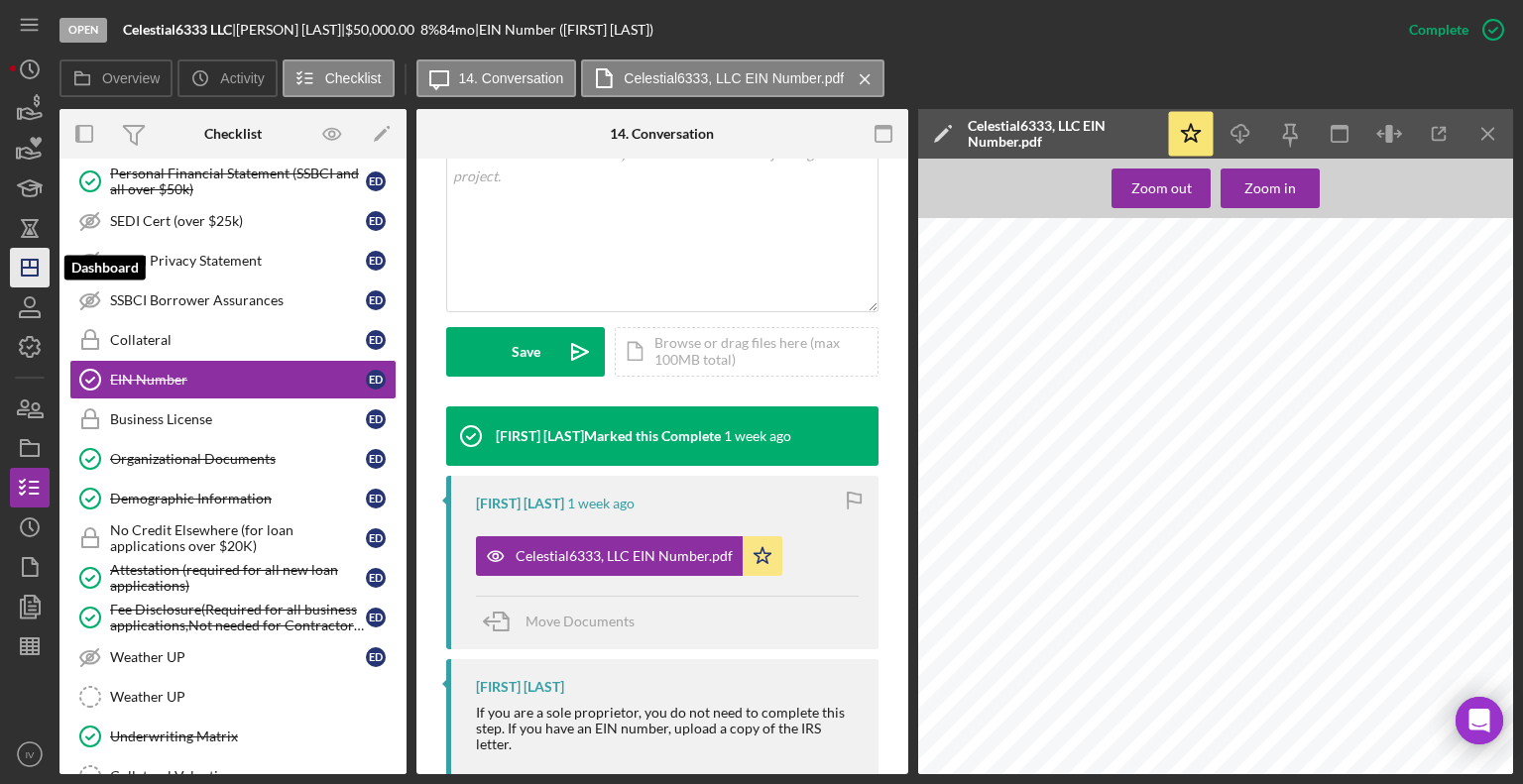 click on "Icon/Dashboard" 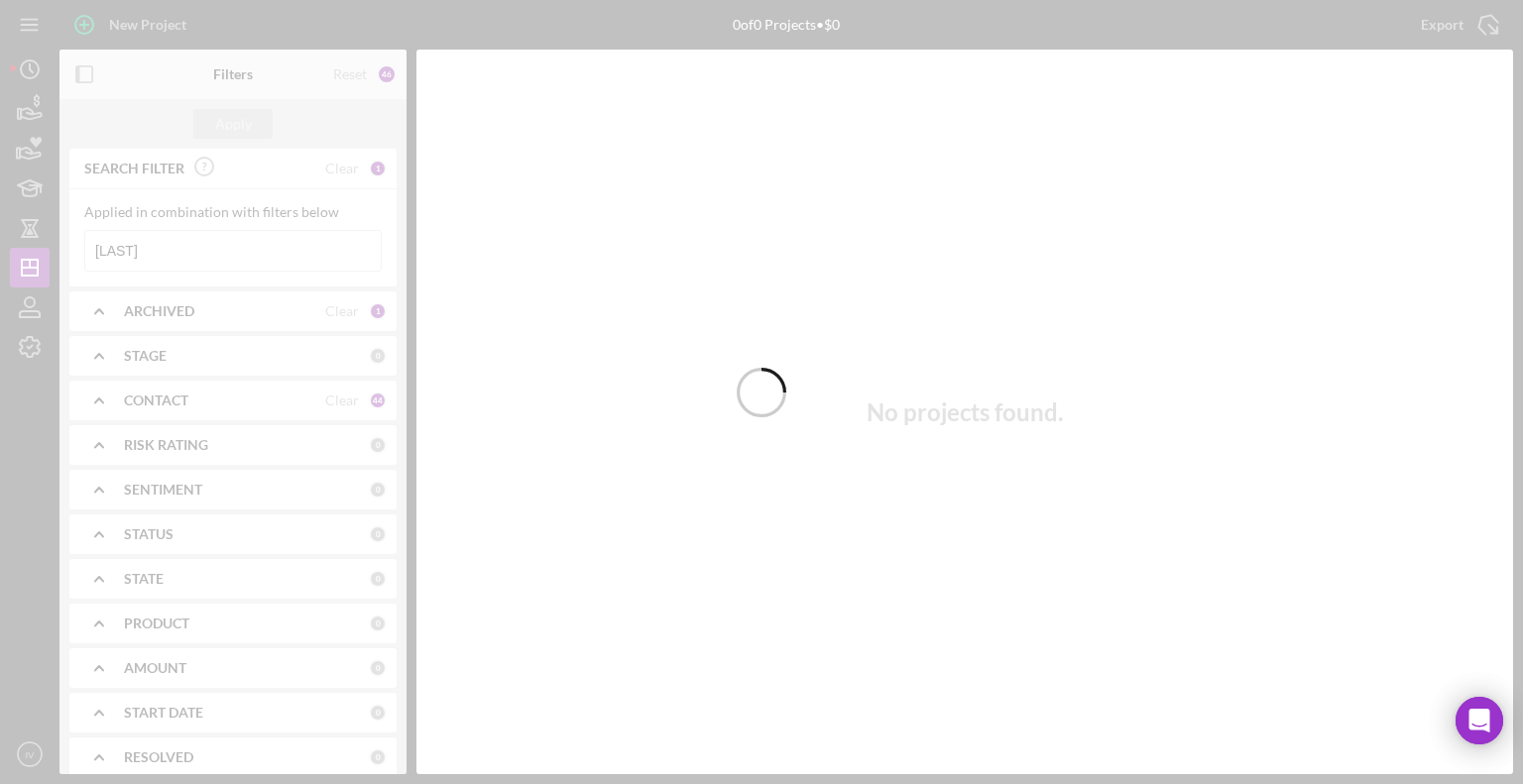 click at bounding box center [762, 392] 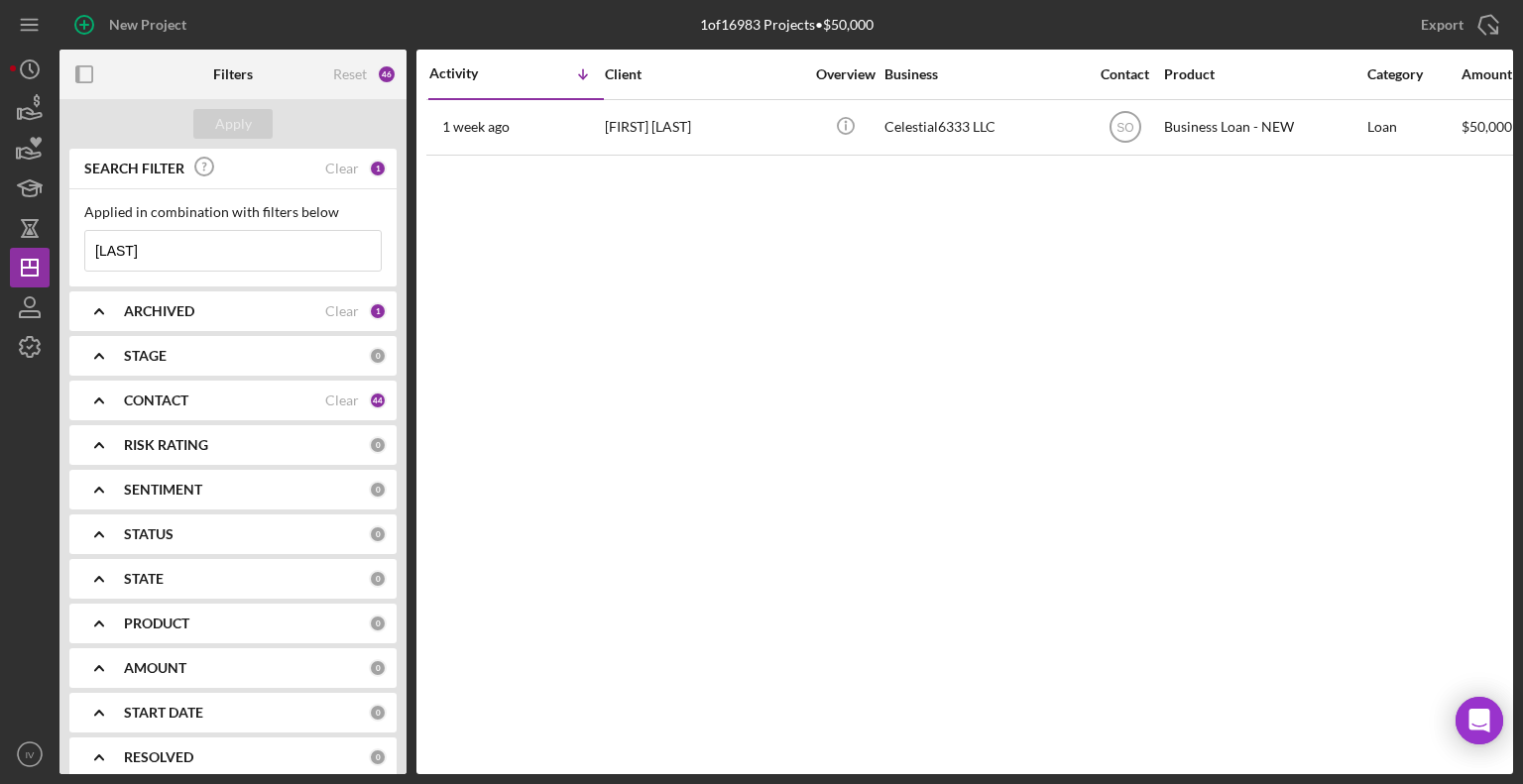 drag, startPoint x: 194, startPoint y: 257, endPoint x: 128, endPoint y: 251, distance: 66.27217 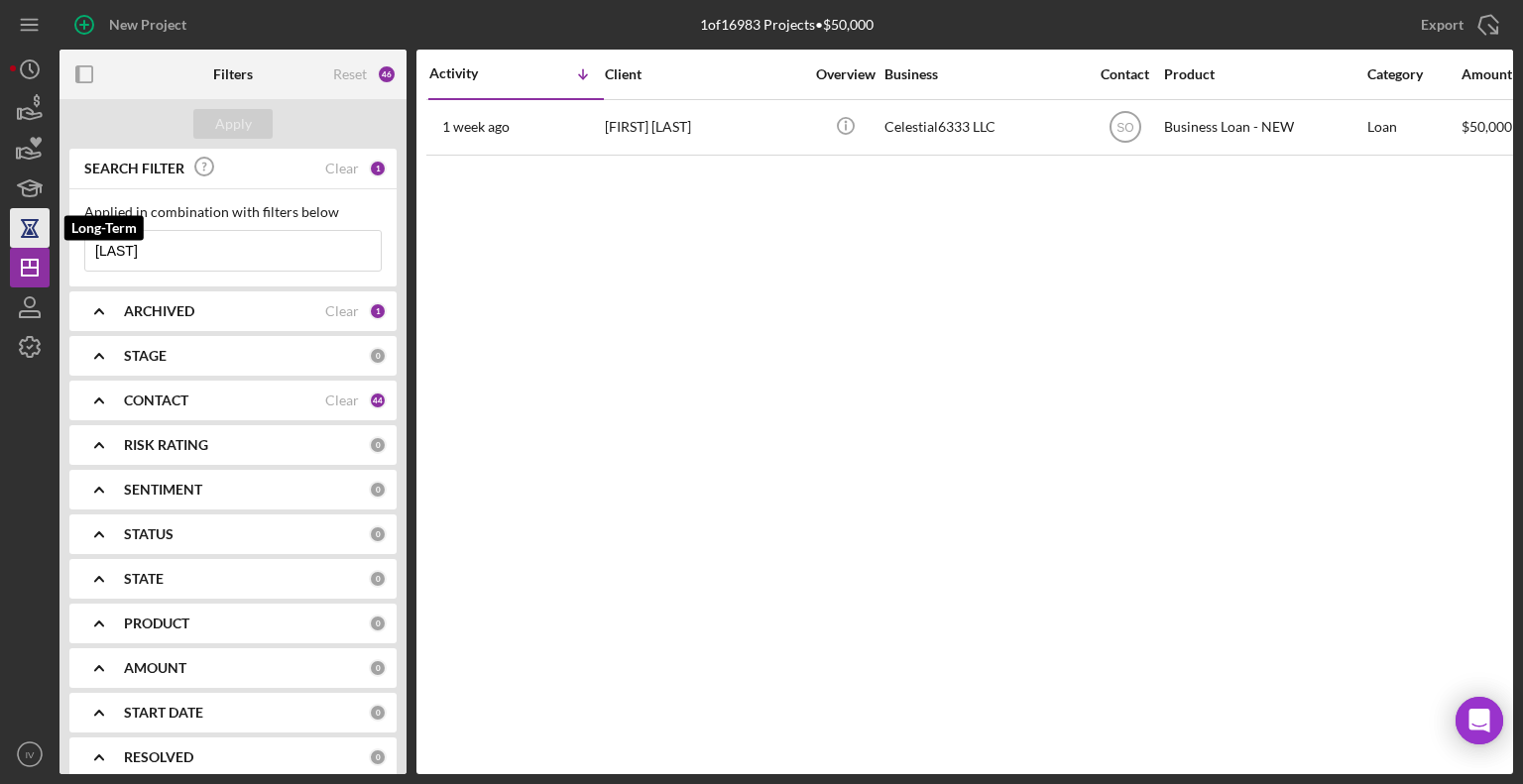 click on "New Project 1 of 16983 Projects • $50,000 Dahlstrom Export Icon/Export Filters Reset 46 Apply SEARCH FILTER Clear 1 Applied in combination with filters below Dahlstrom Icon/Menu Close Icon/Menu IV" at bounding box center (762, 387) 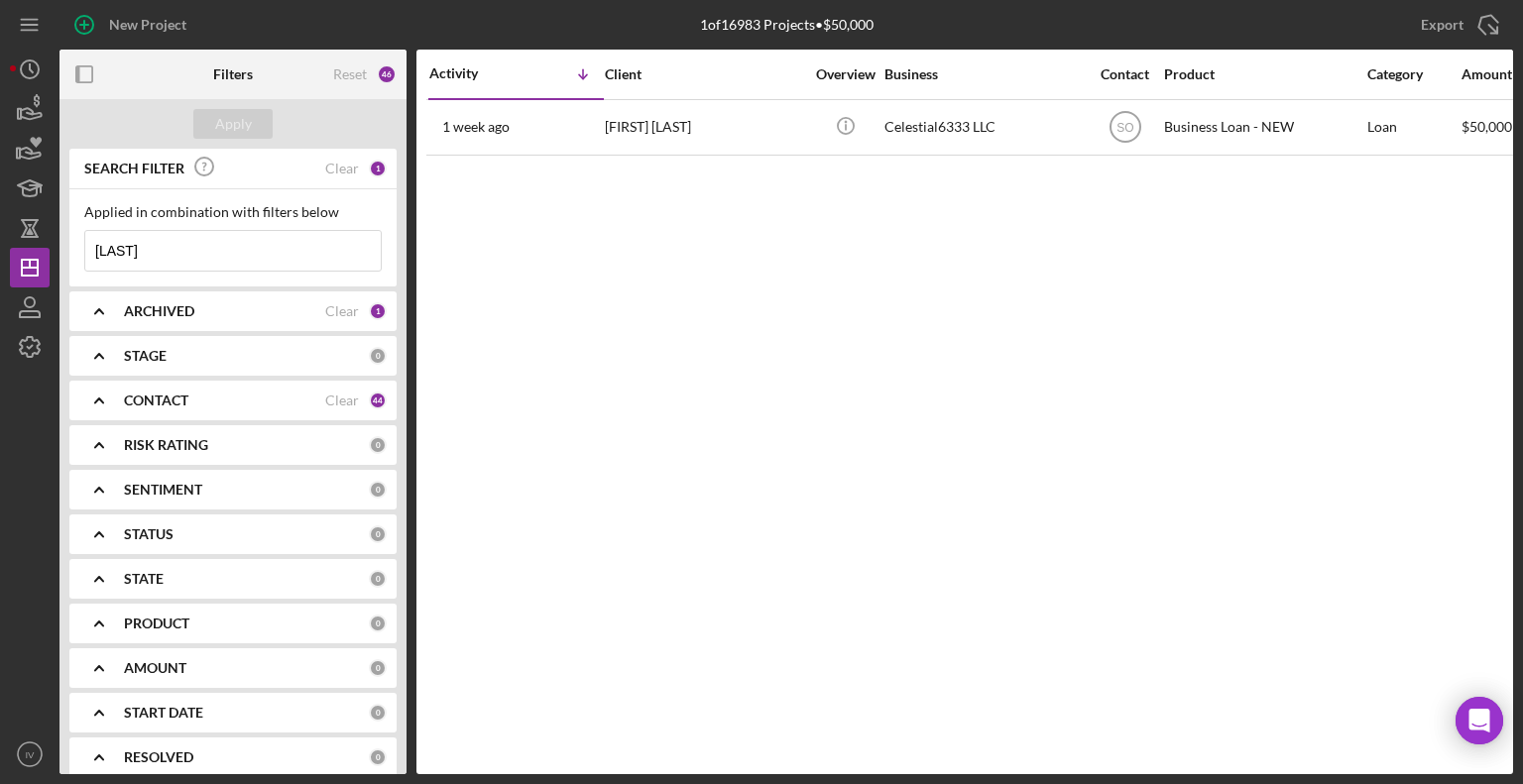 drag, startPoint x: 107, startPoint y: 244, endPoint x: 81, endPoint y: 241, distance: 26.172505 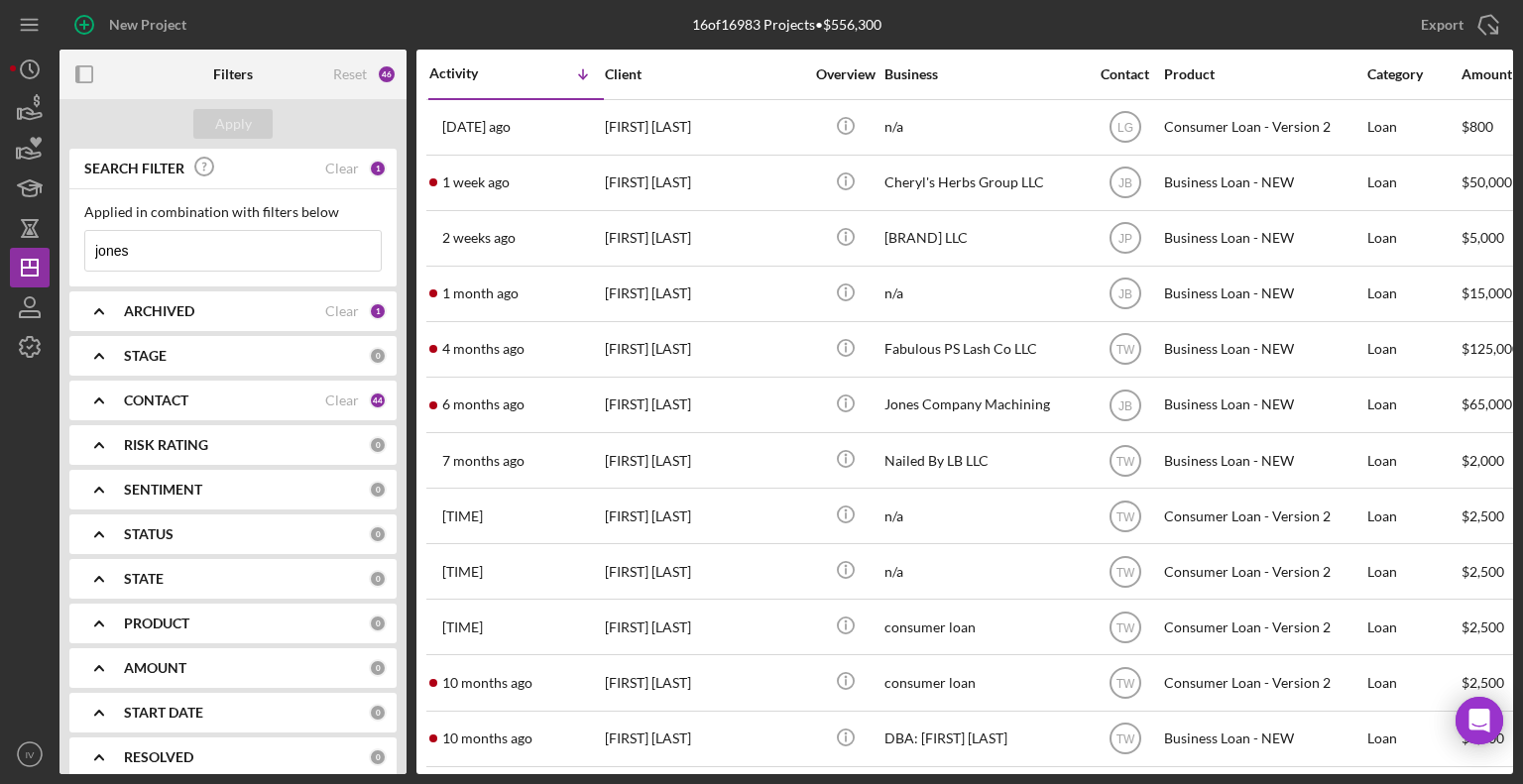 type on "jones" 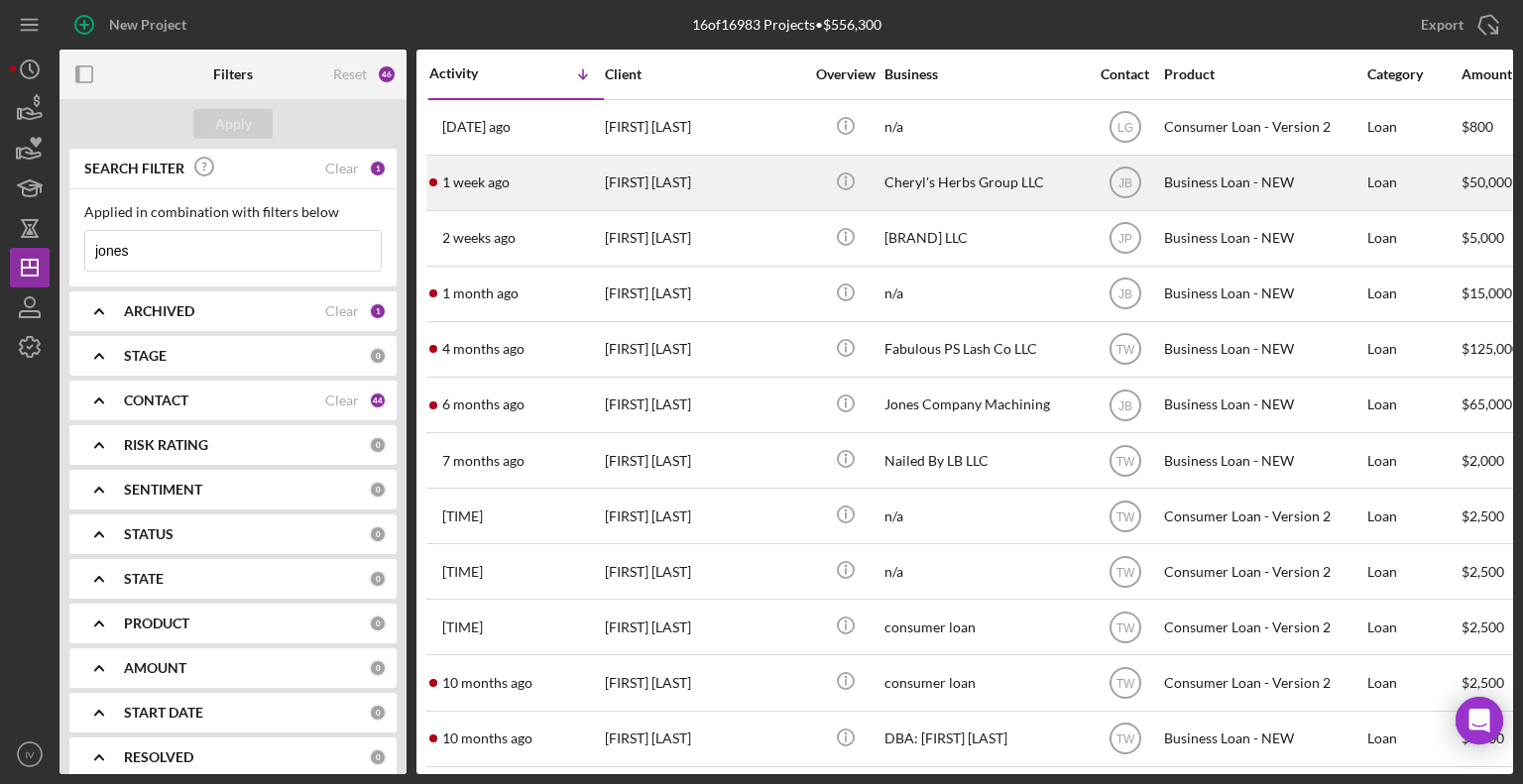 click on "[FIRST] [LAST]" at bounding box center (704, 182) 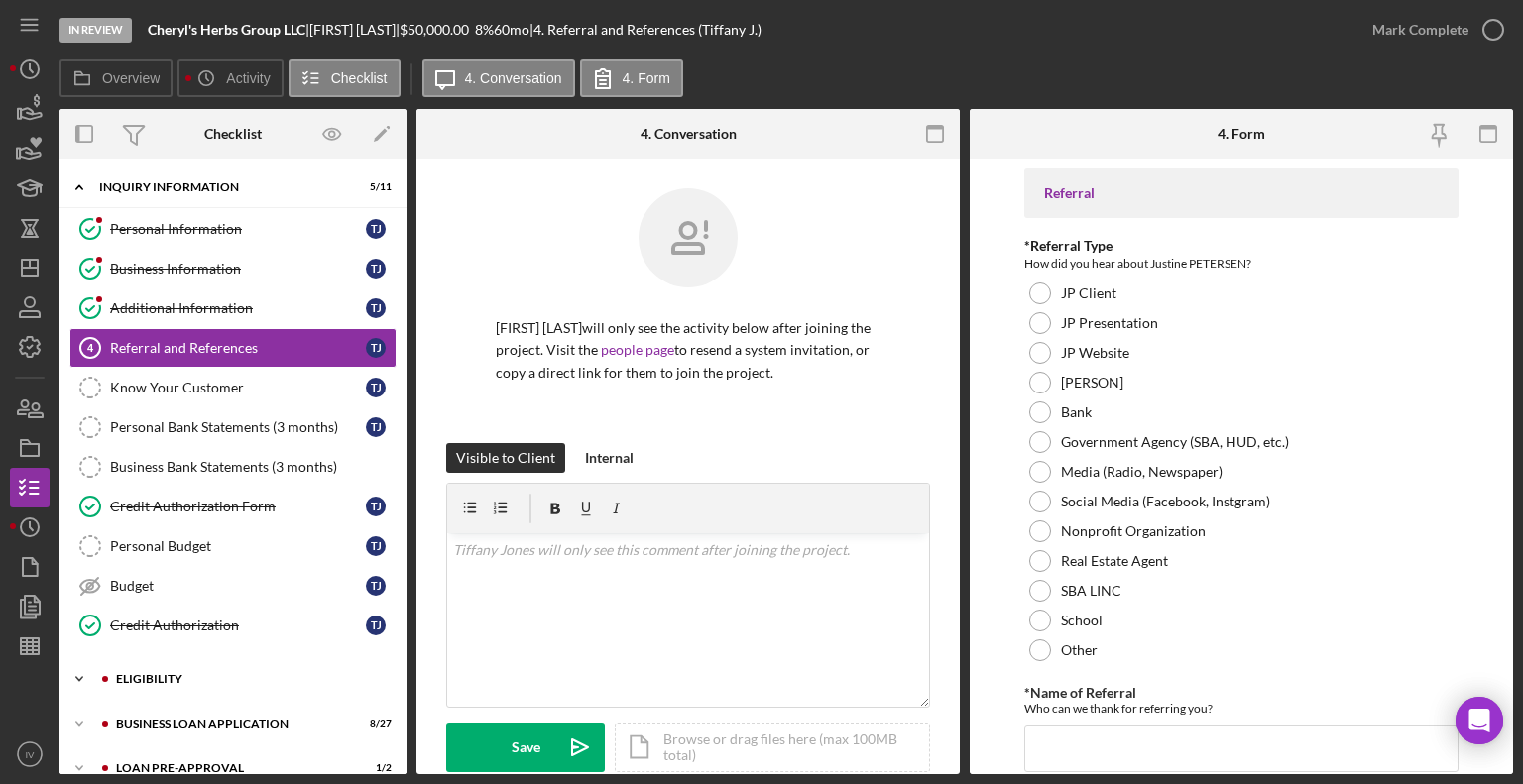 scroll, scrollTop: 108, scrollLeft: 0, axis: vertical 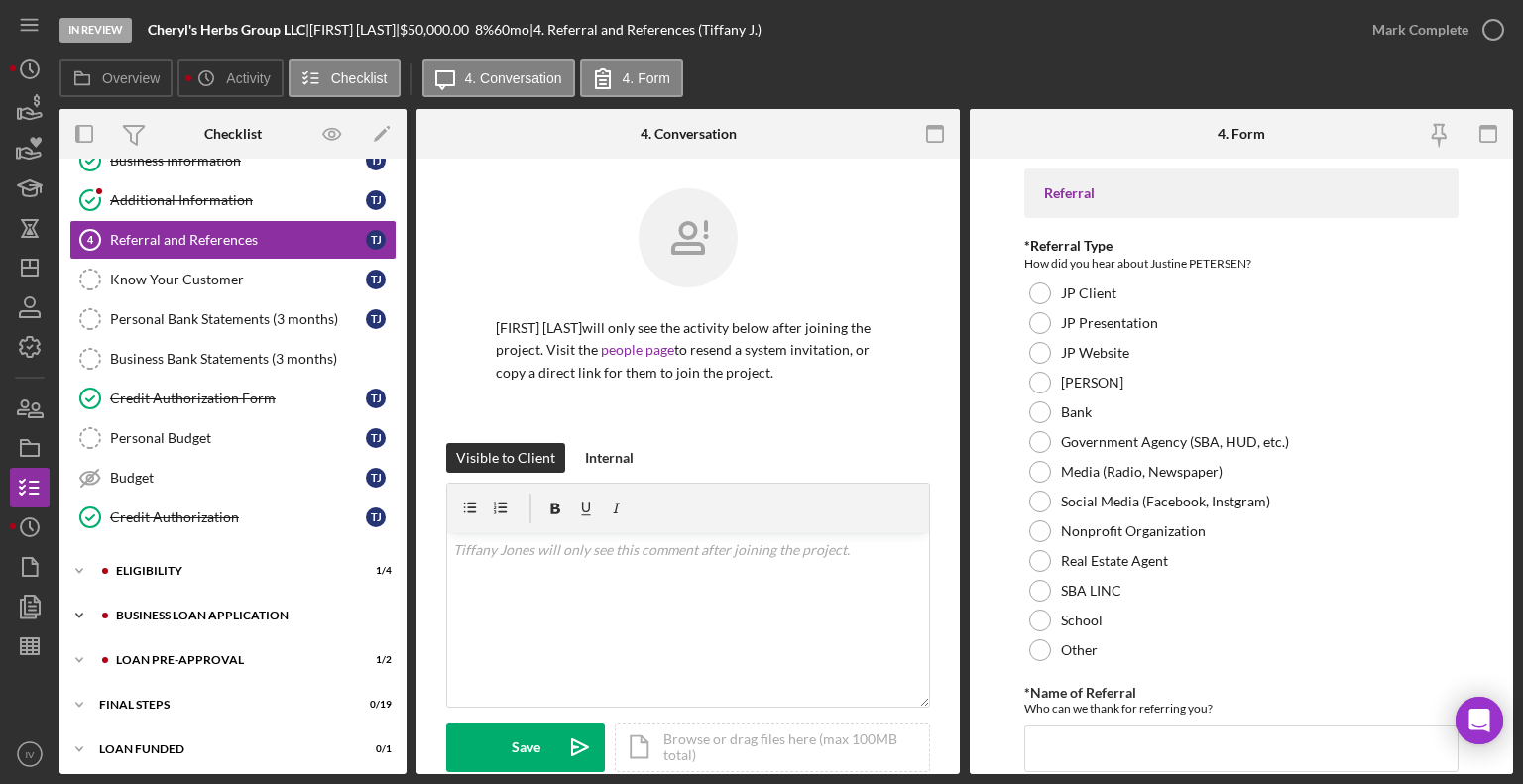 click on "Icon/Expander BUSINESS LOAN APPLICATION  8 / 27" at bounding box center [233, 616] 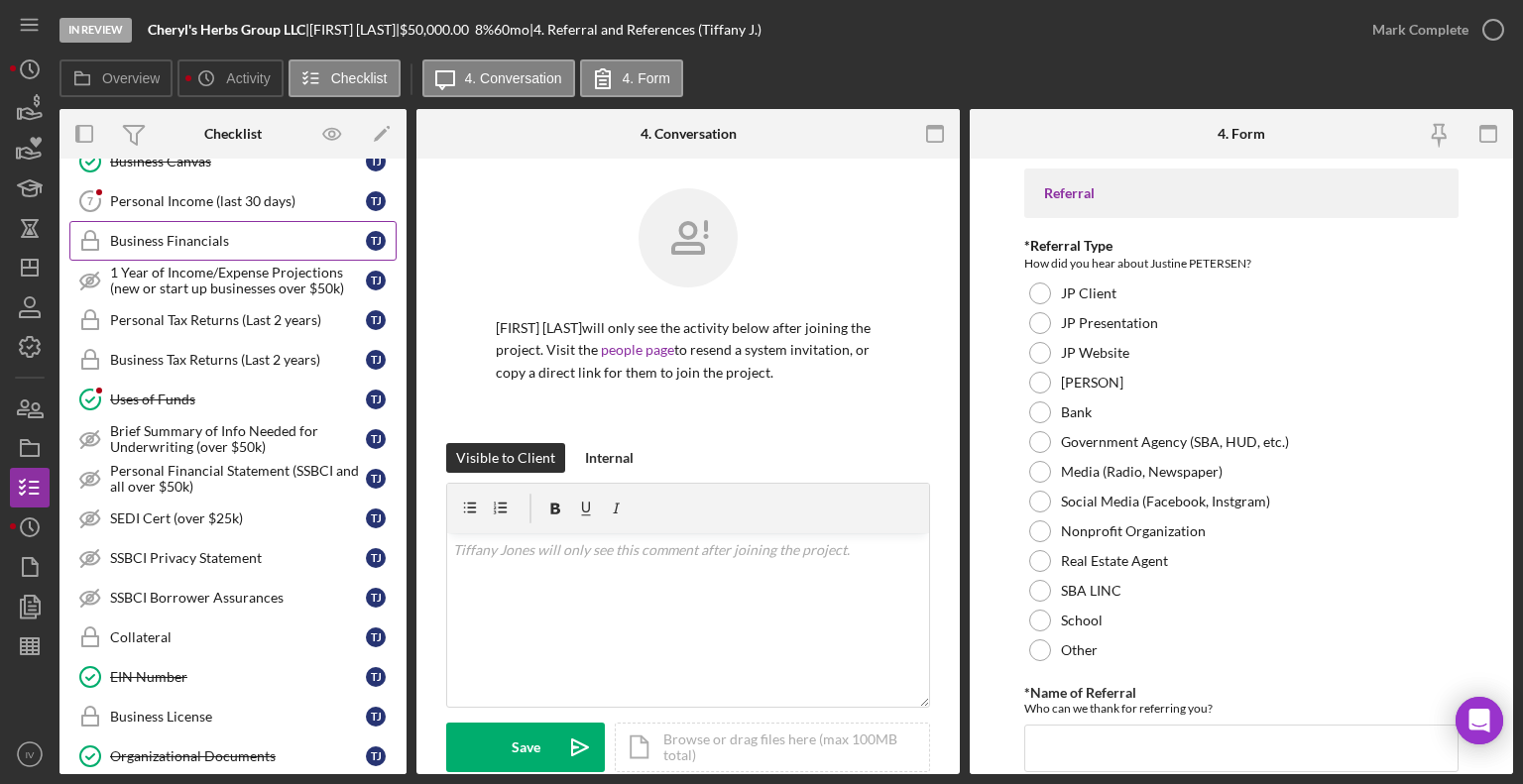 scroll, scrollTop: 703, scrollLeft: 0, axis: vertical 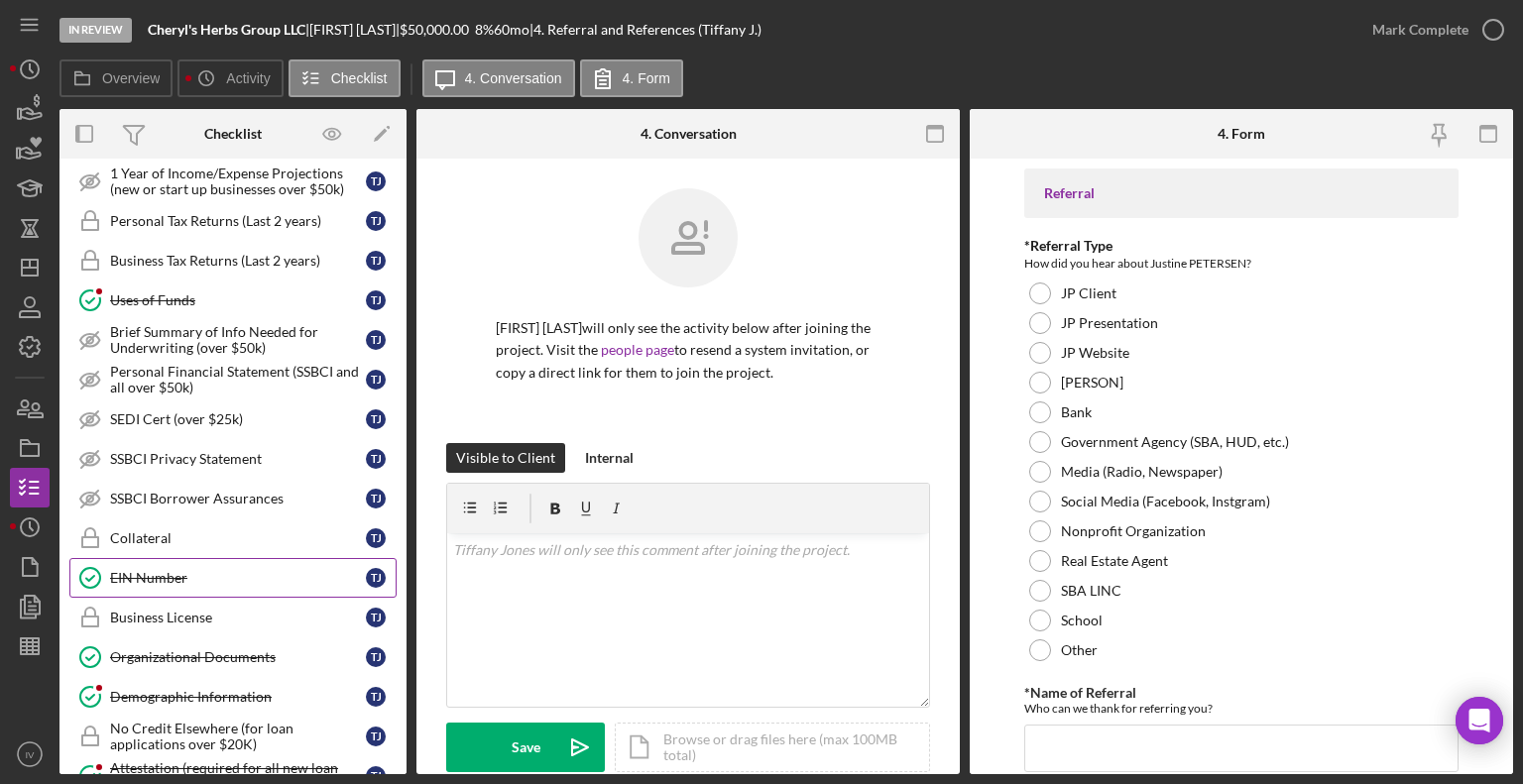 click on "EIN Number" at bounding box center [238, 578] 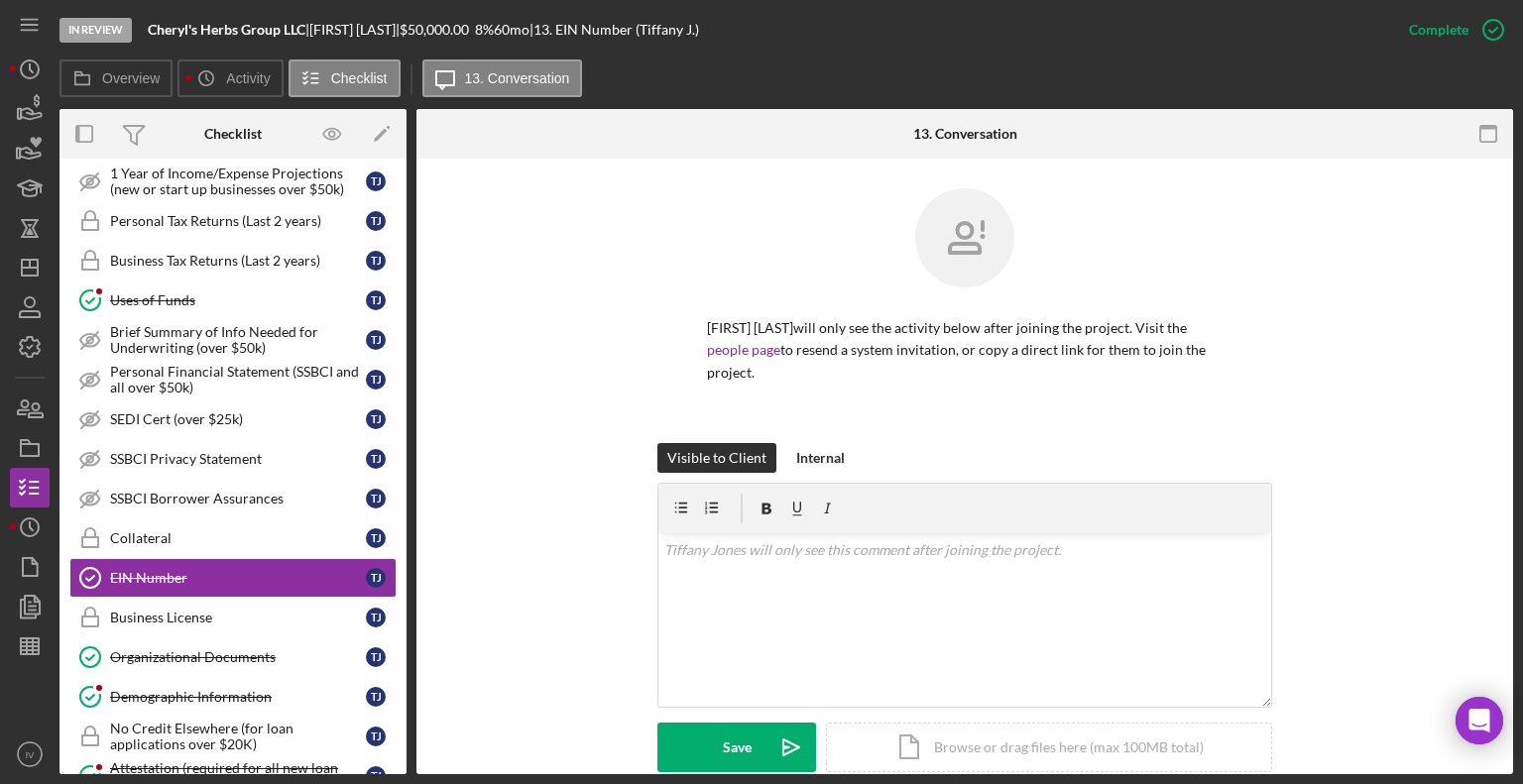 scroll, scrollTop: 297, scrollLeft: 0, axis: vertical 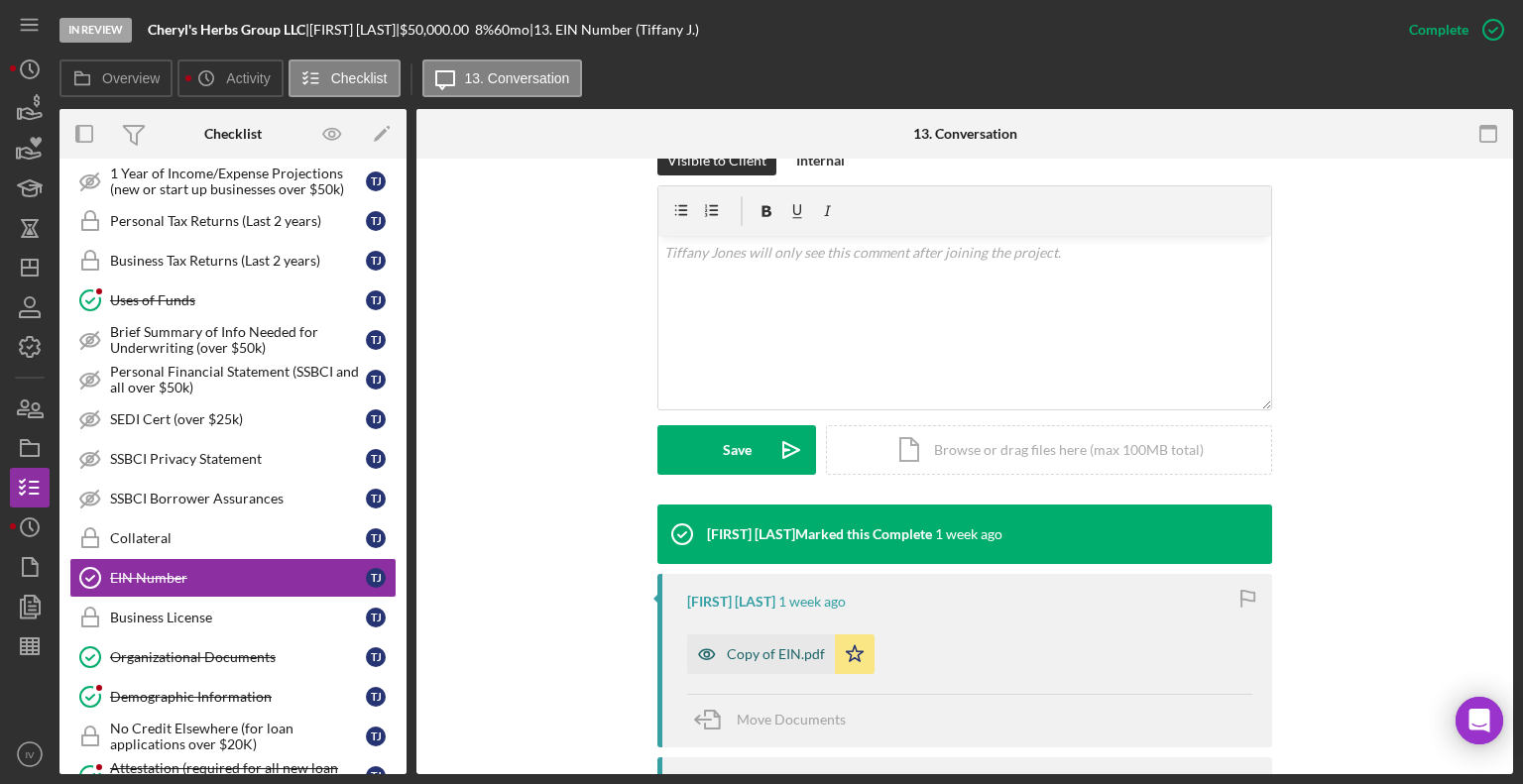 click on "Copy of EIN.pdf" at bounding box center (775, 654) 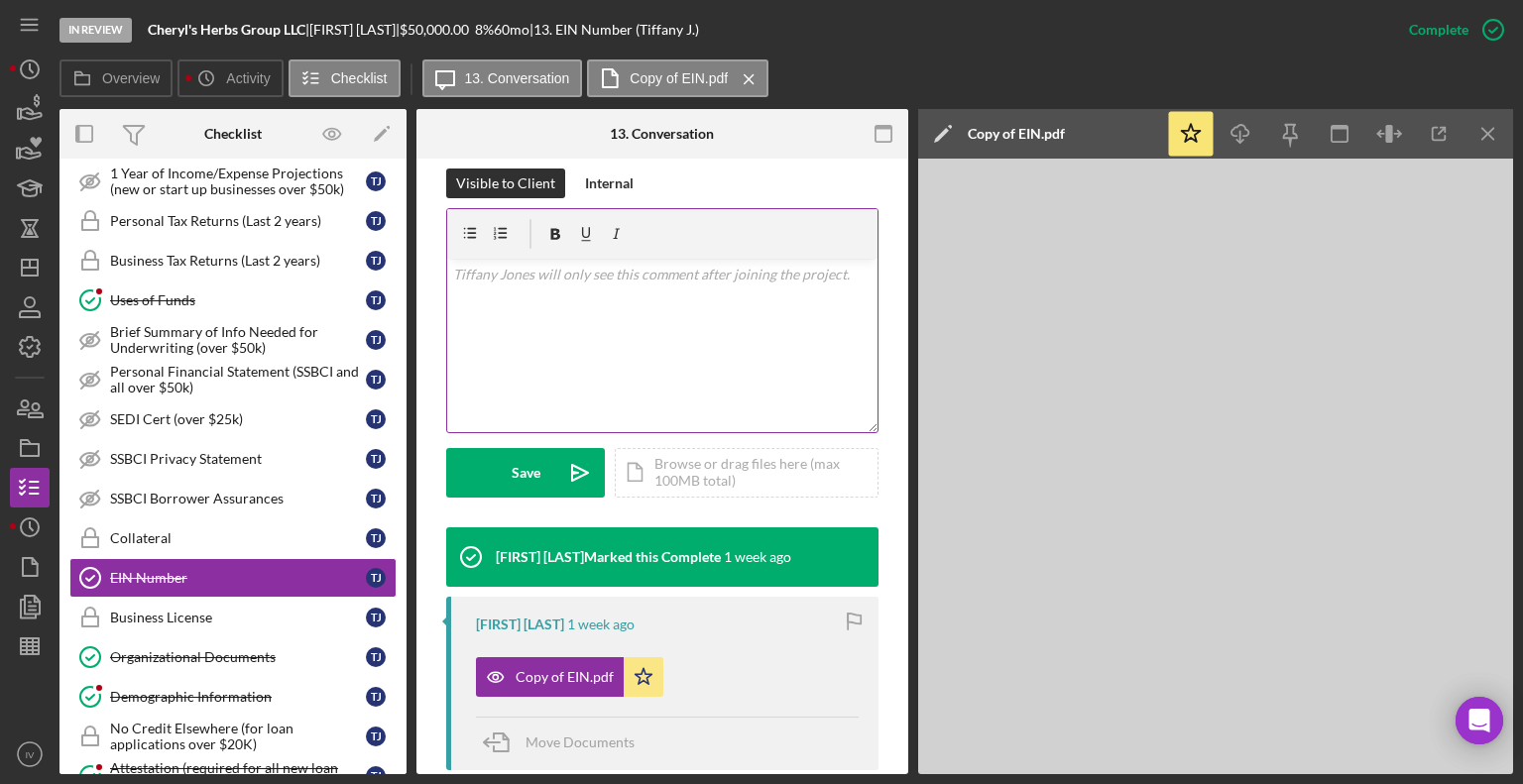scroll, scrollTop: 341, scrollLeft: 0, axis: vertical 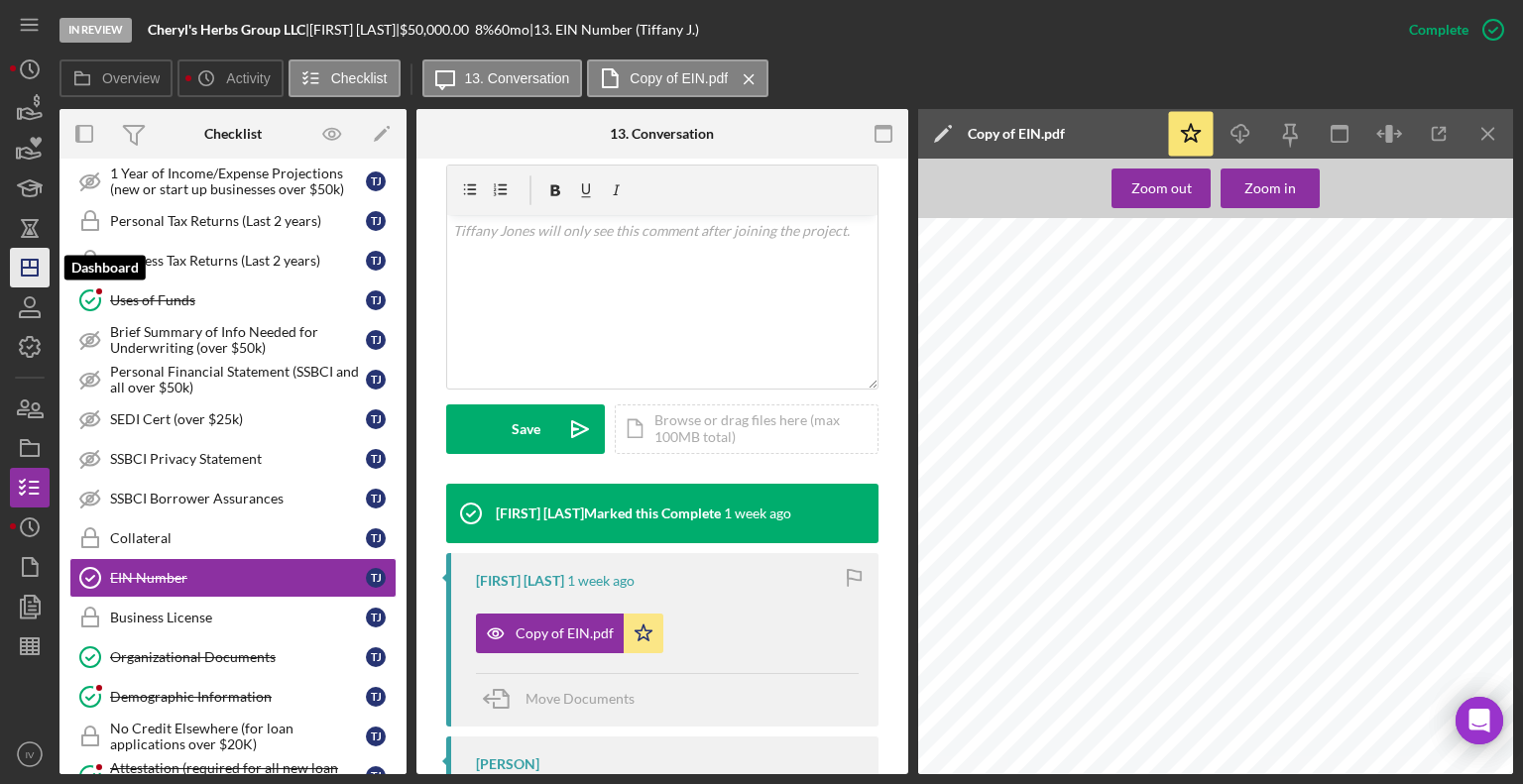 click 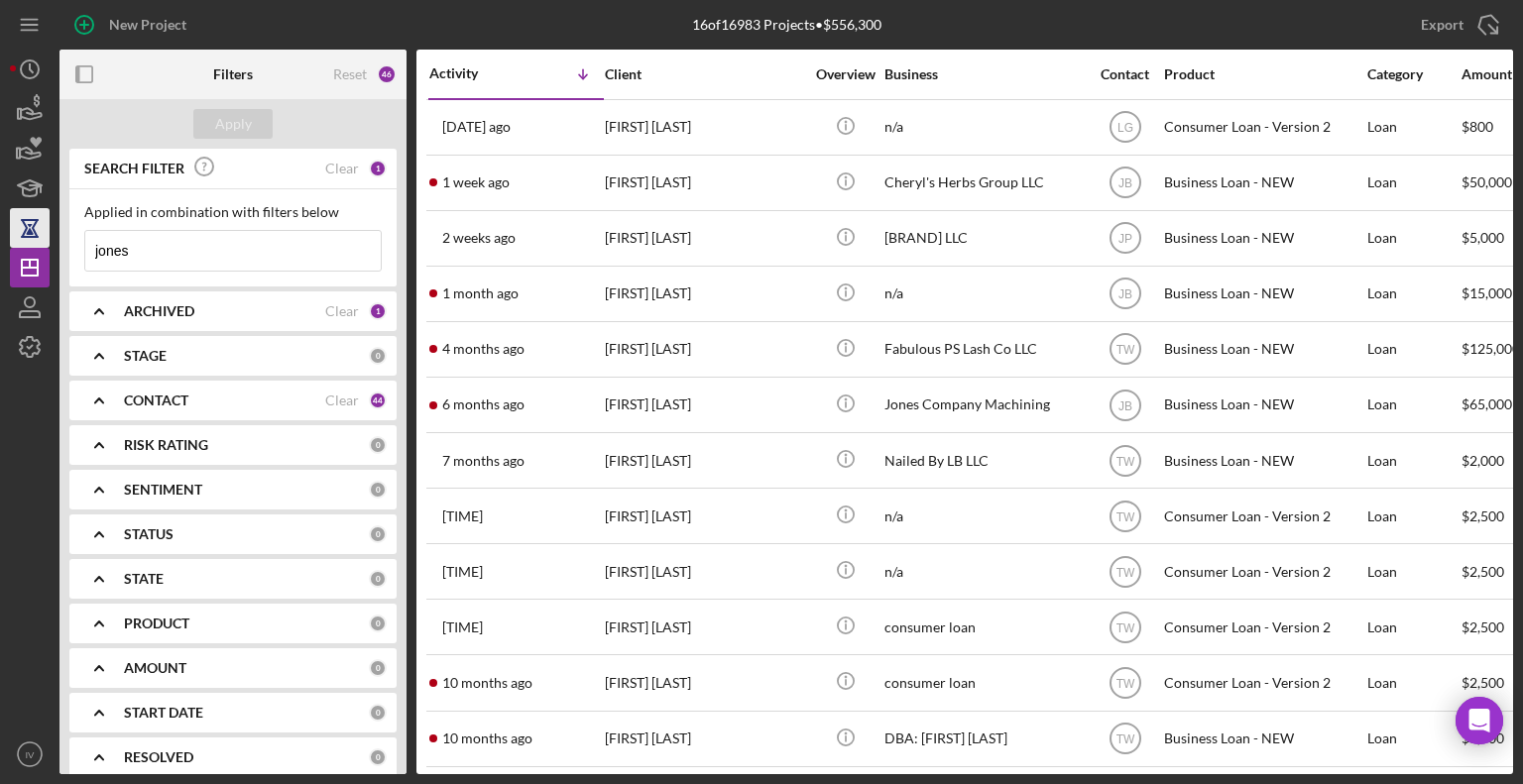 drag, startPoint x: 133, startPoint y: 249, endPoint x: 24, endPoint y: 239, distance: 109.45775 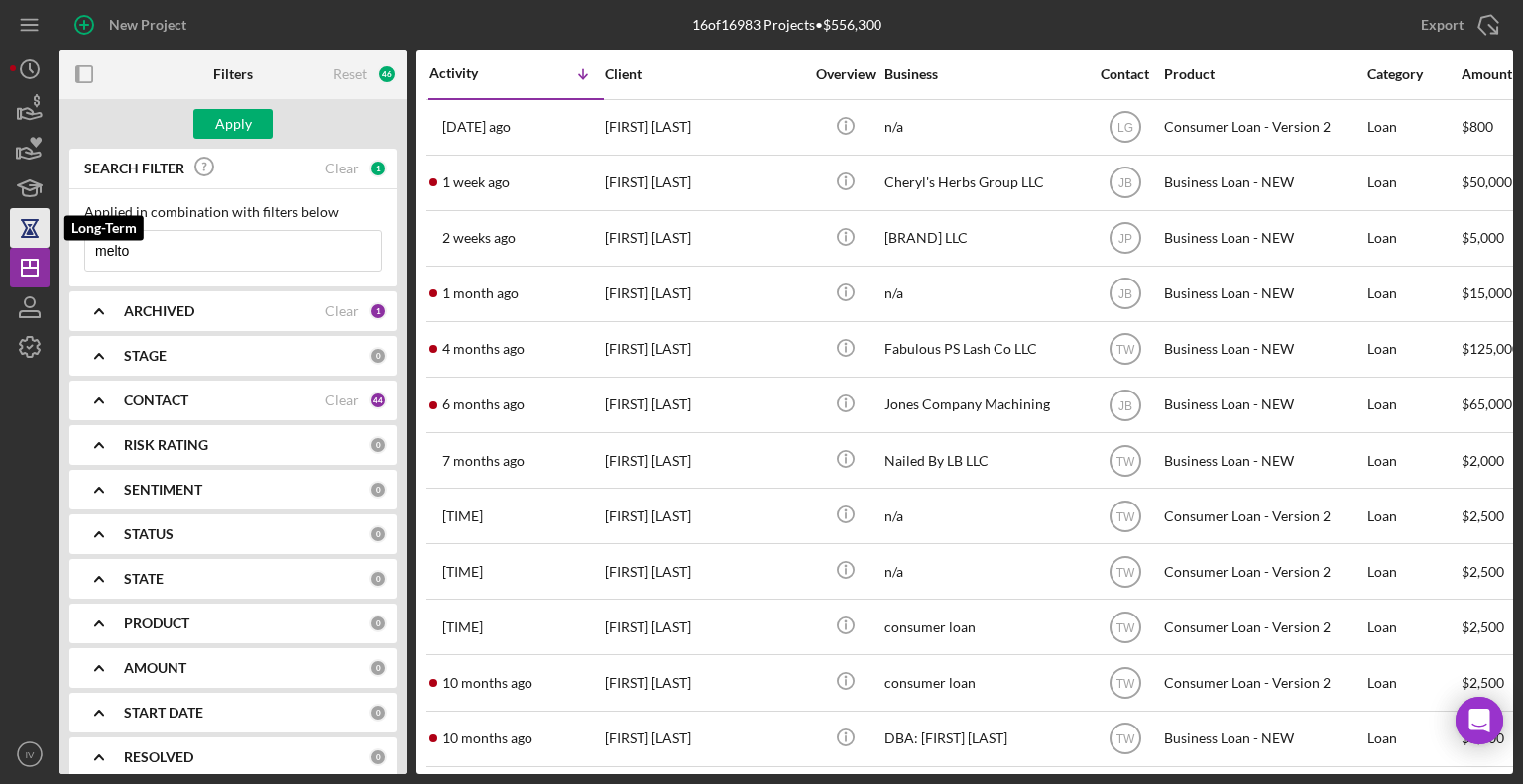 type on "[PERSON]" 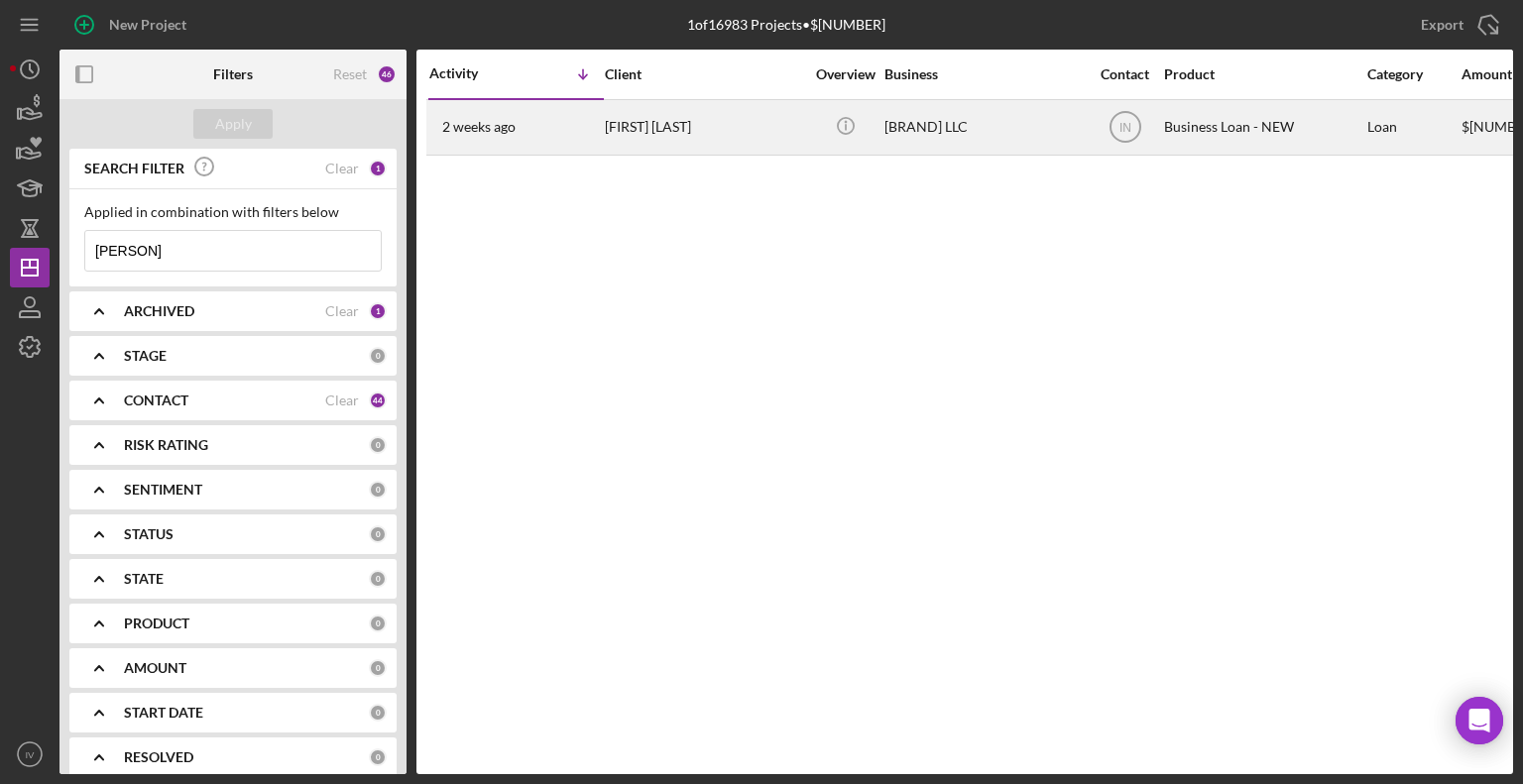 click on "[FIRST] [LAST]" at bounding box center (704, 127) 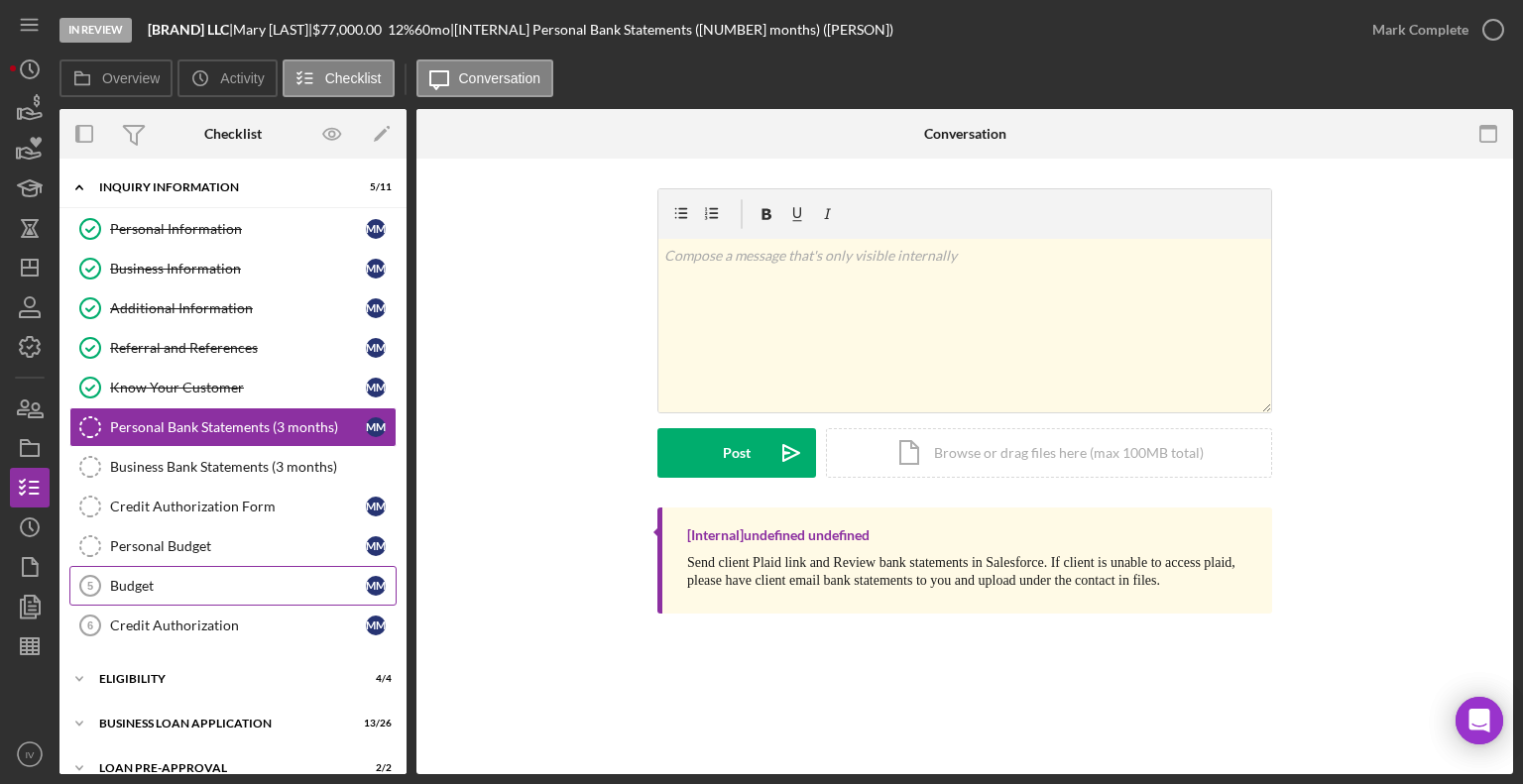 scroll, scrollTop: 108, scrollLeft: 0, axis: vertical 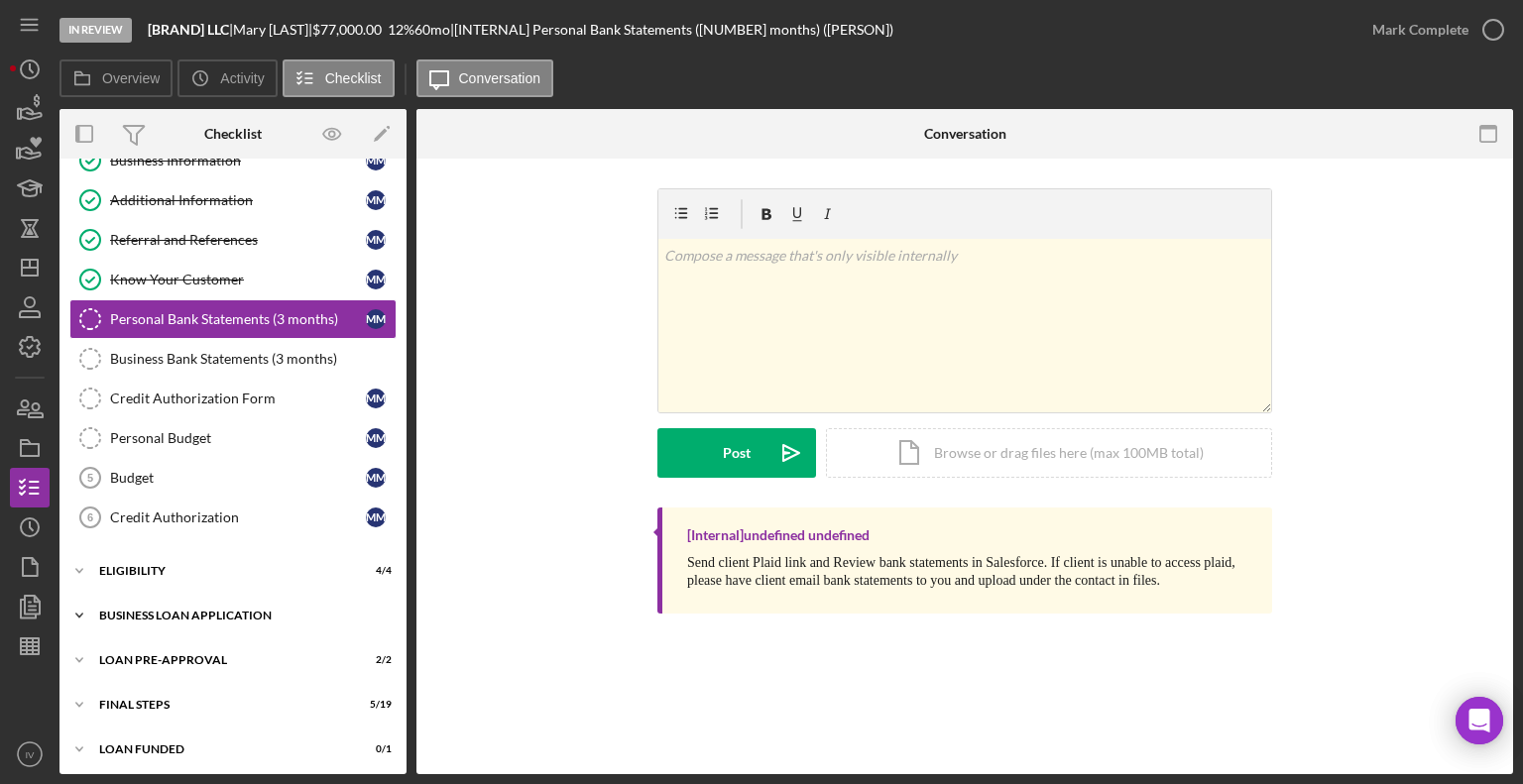 click on "BUSINESS LOAN APPLICATION" at bounding box center [240, 616] 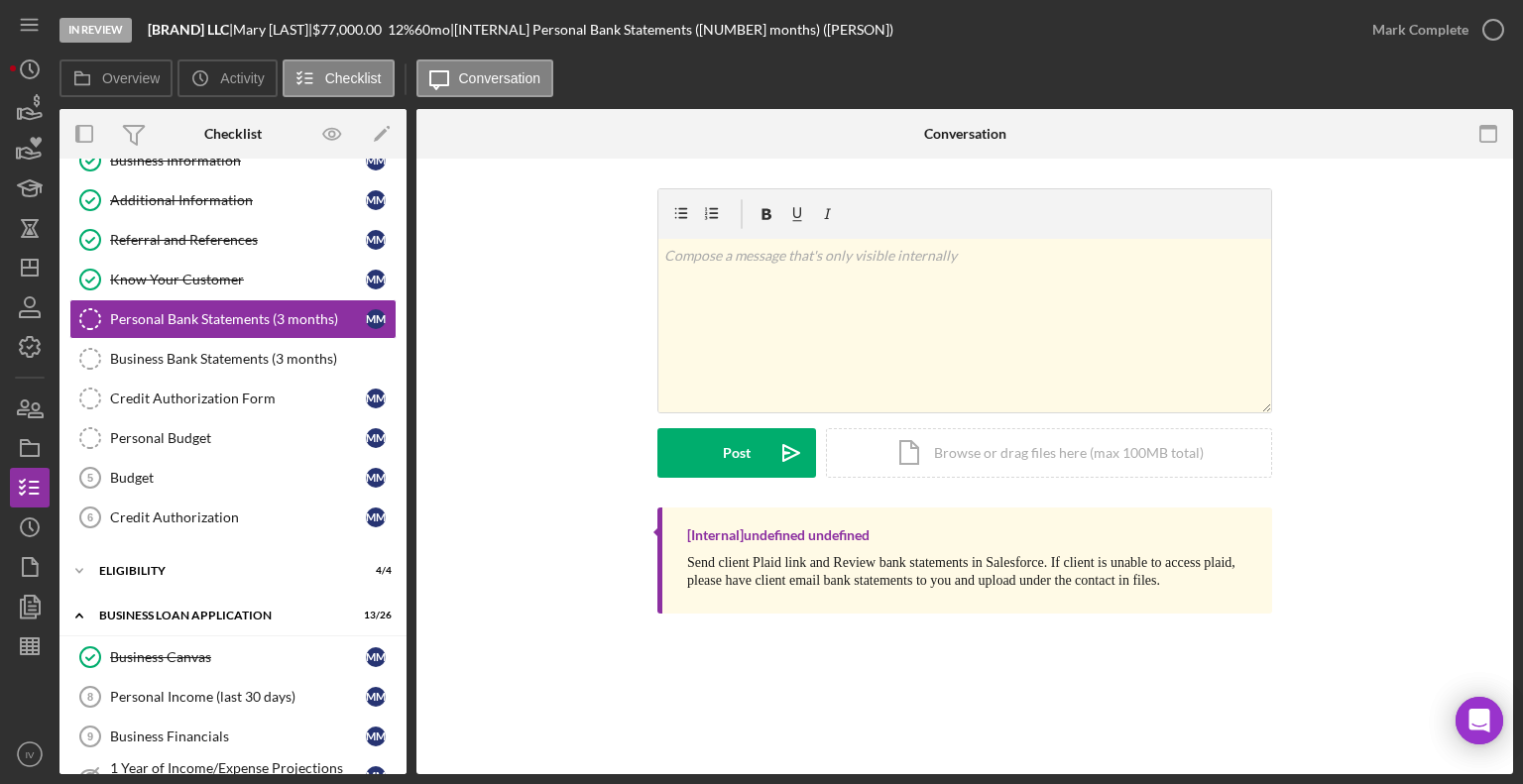 scroll, scrollTop: 604, scrollLeft: 0, axis: vertical 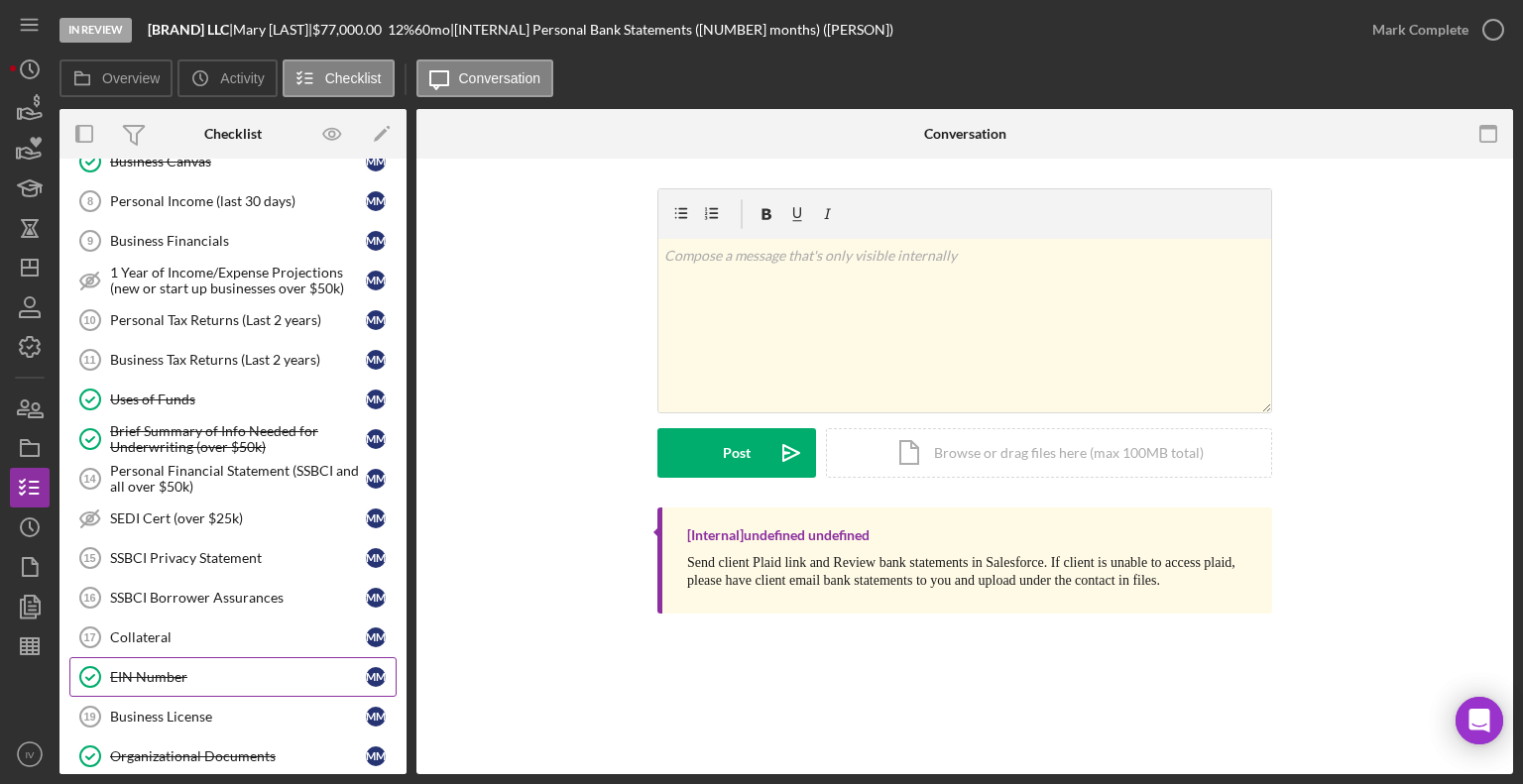 click on "EIN Number" at bounding box center (238, 677) 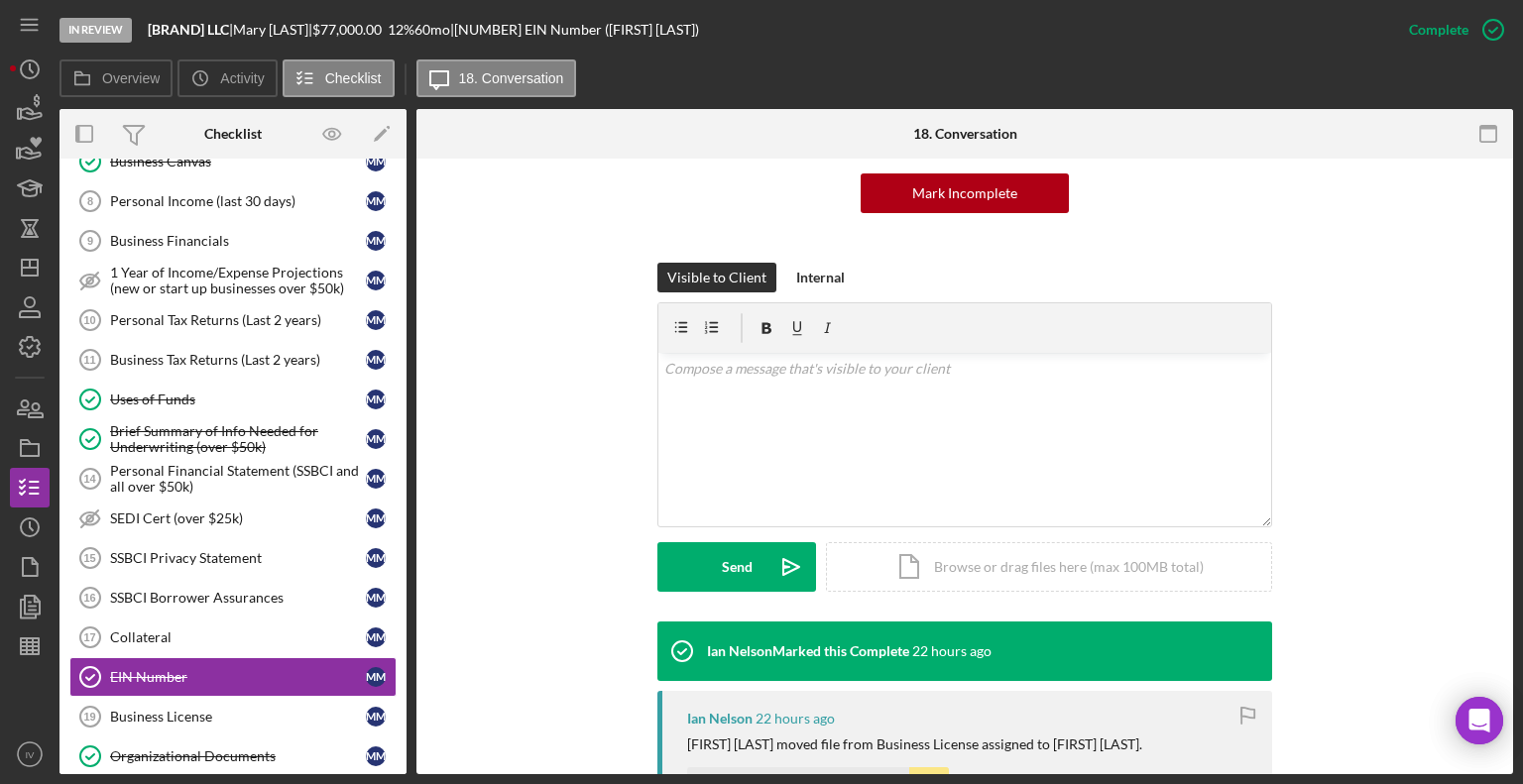 scroll, scrollTop: 396, scrollLeft: 0, axis: vertical 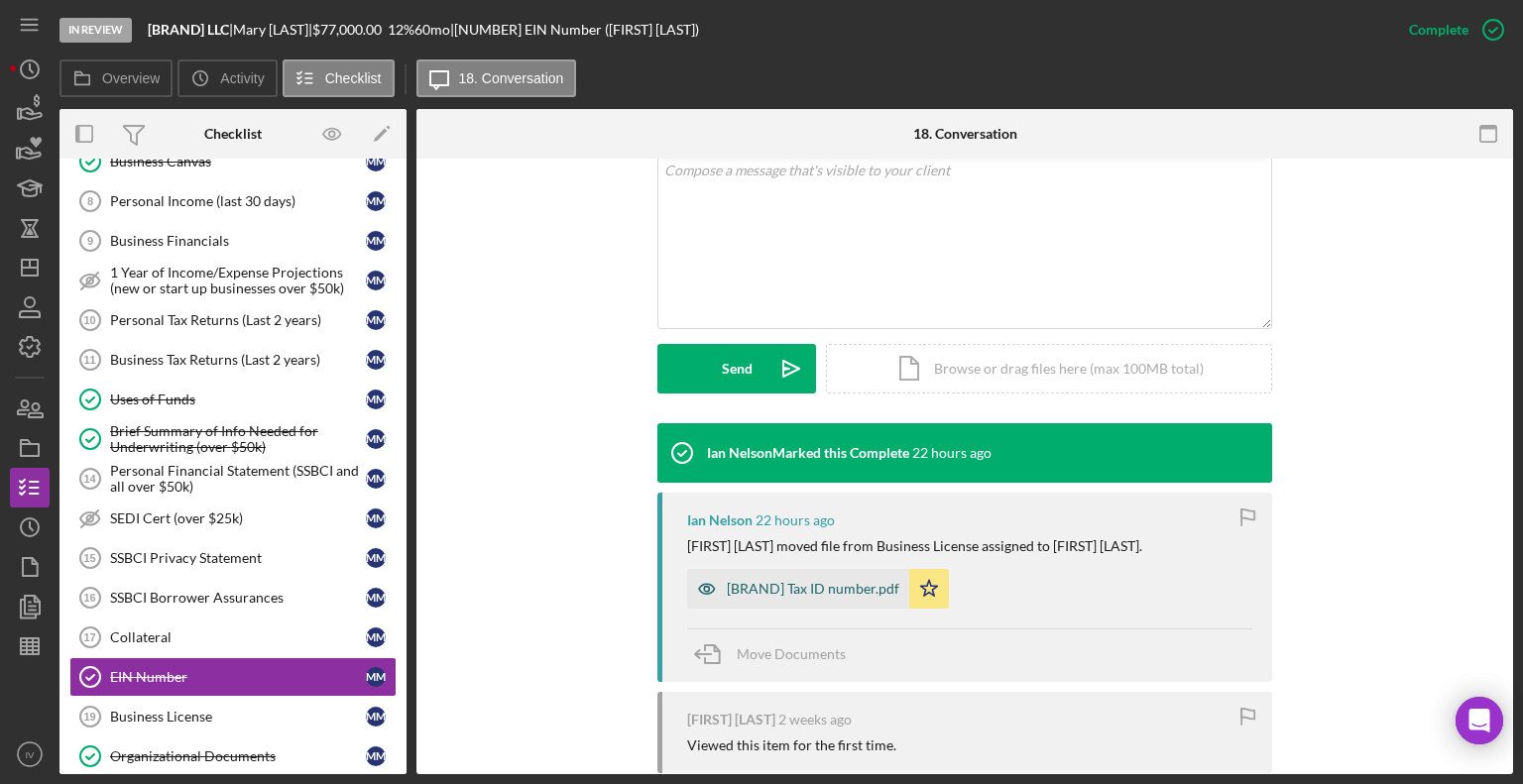 click on "[BRAND] Tax ID number.pdf" at bounding box center (813, 589) 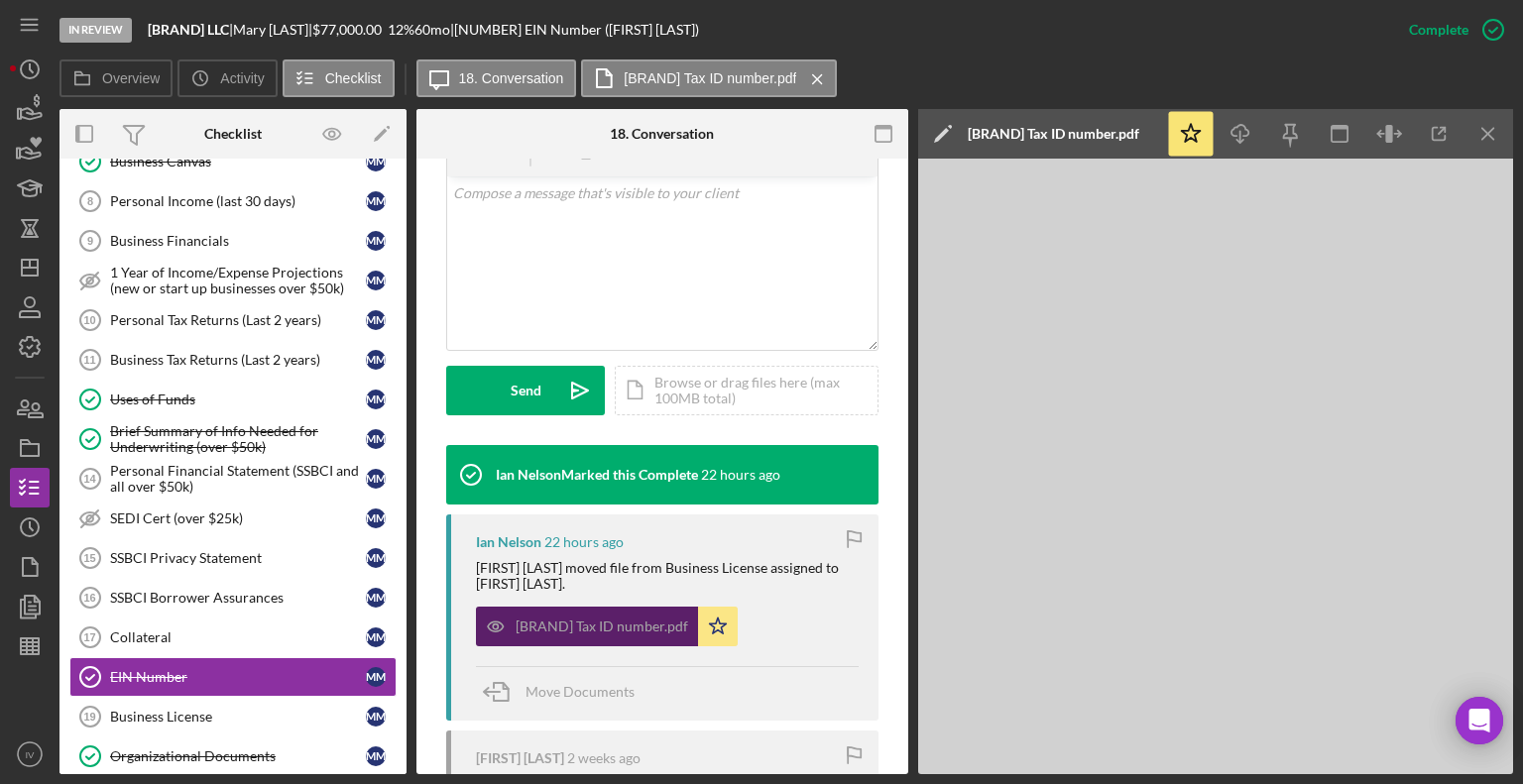 scroll, scrollTop: 418, scrollLeft: 0, axis: vertical 